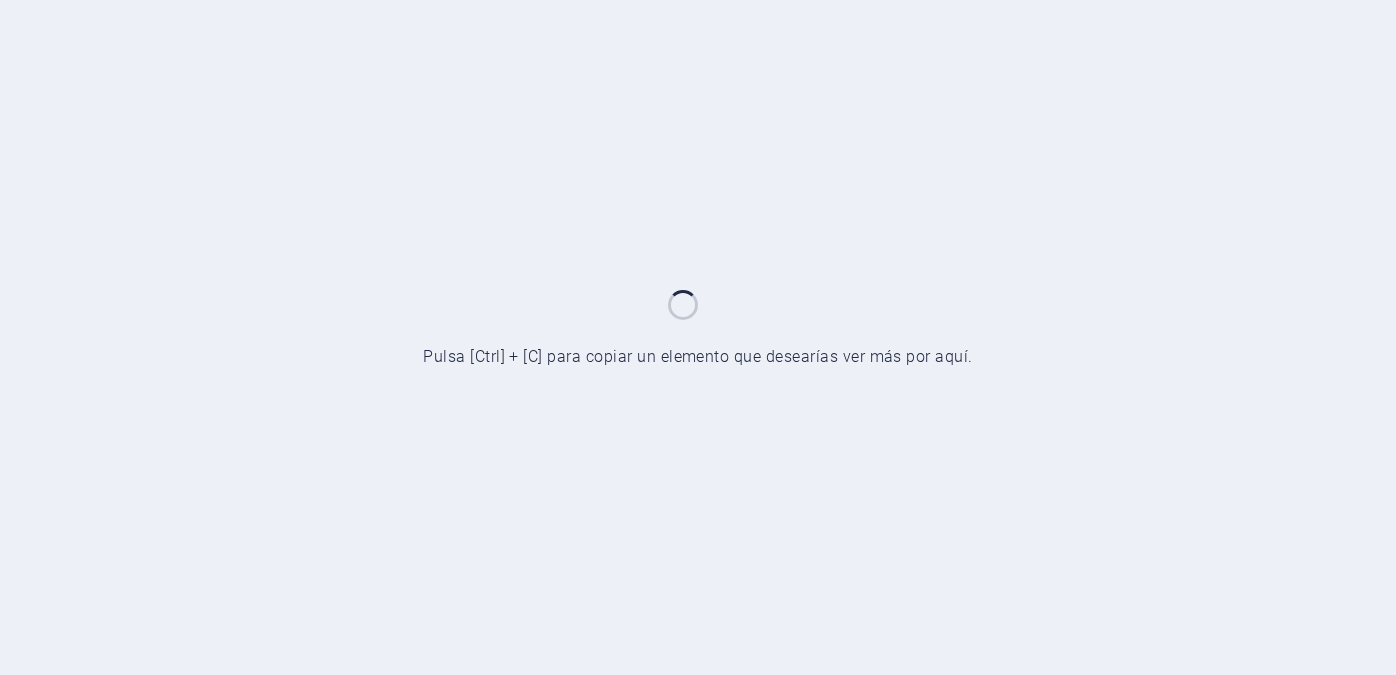 scroll, scrollTop: 0, scrollLeft: 0, axis: both 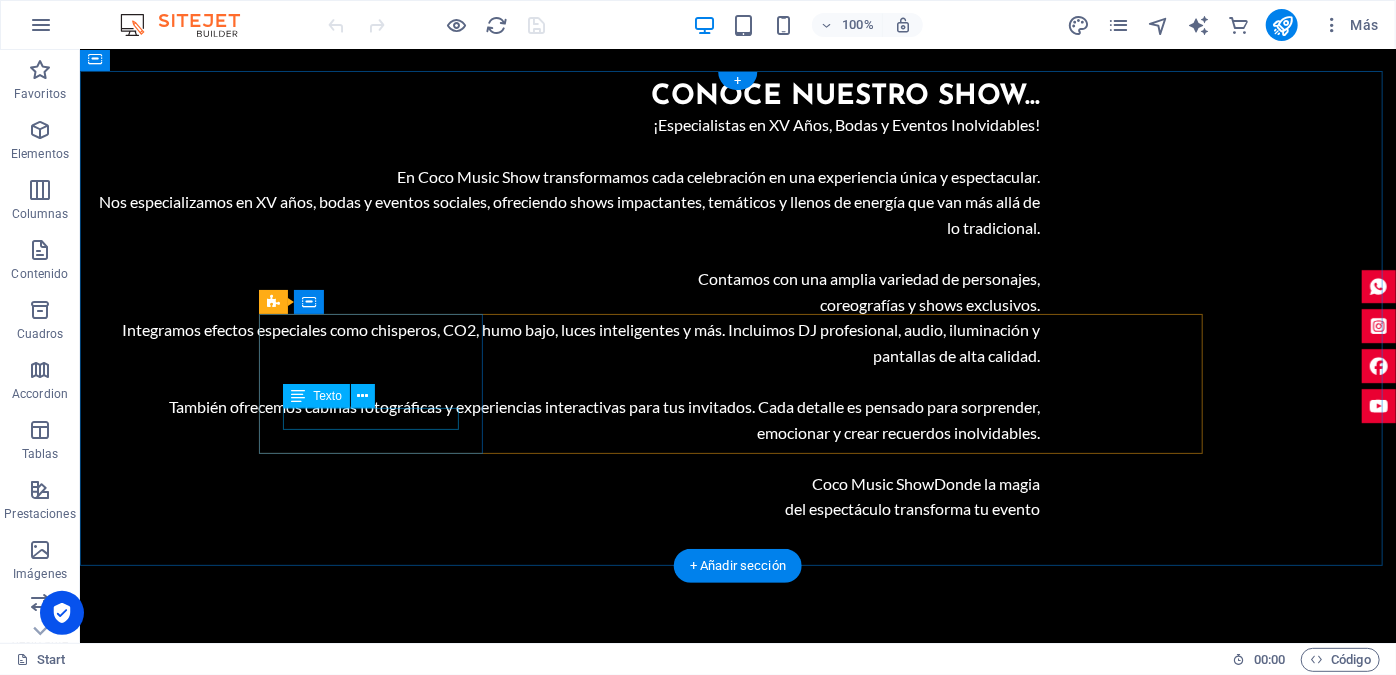 click on "Days" at bounding box center [377, 2301] 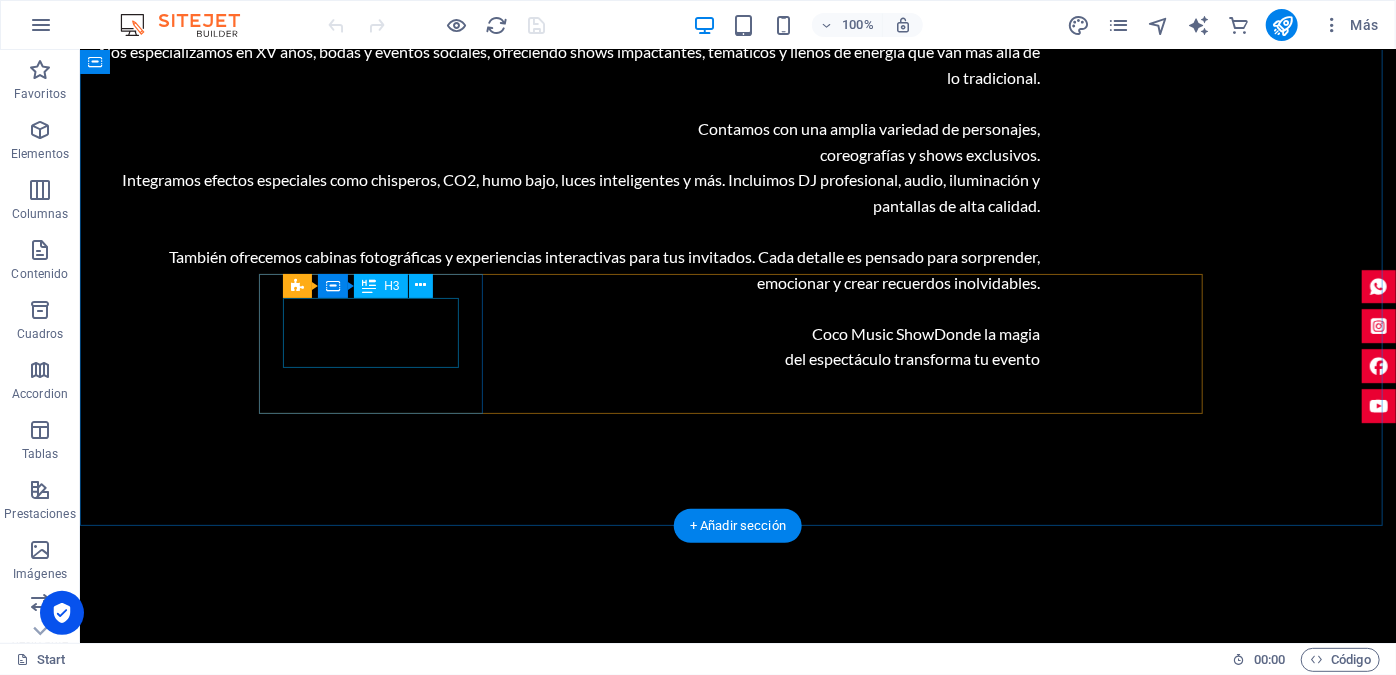 scroll, scrollTop: 2022, scrollLeft: 0, axis: vertical 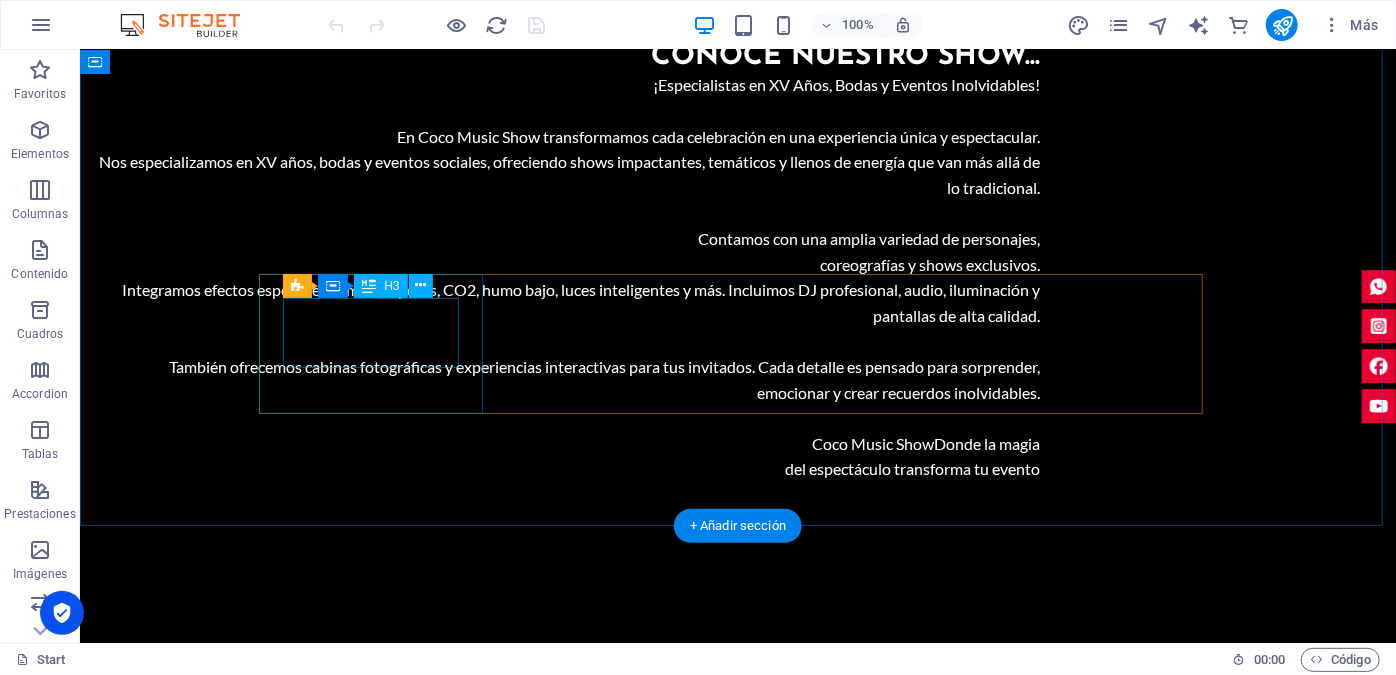 click on "948" at bounding box center [377, 2207] 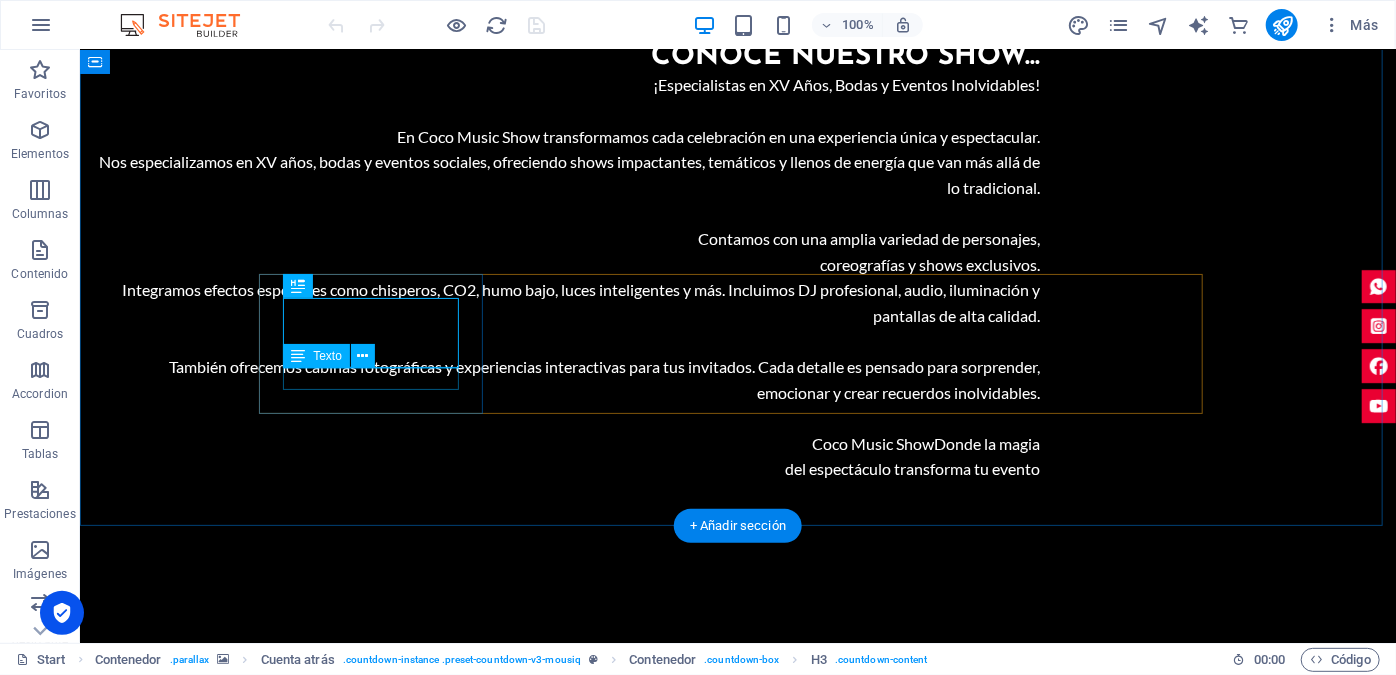 click on "Days" at bounding box center (377, 2261) 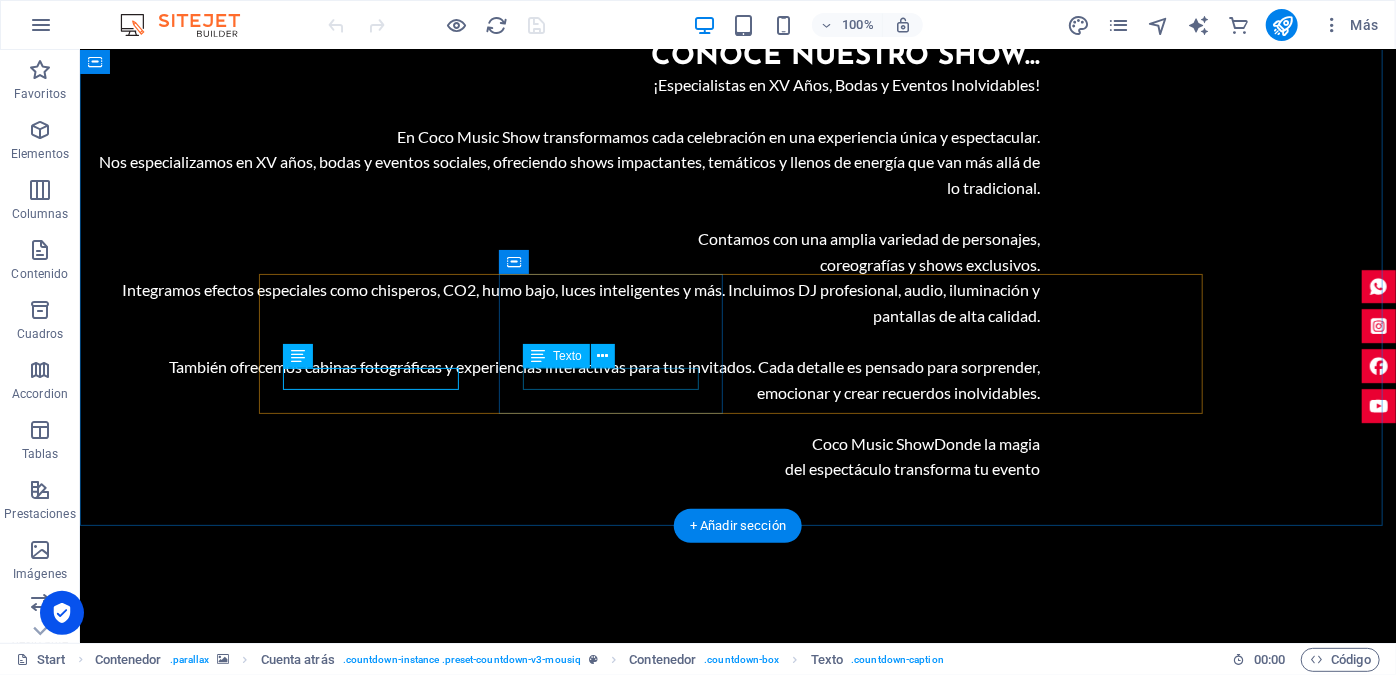 click on "Hours" at bounding box center (377, 2410) 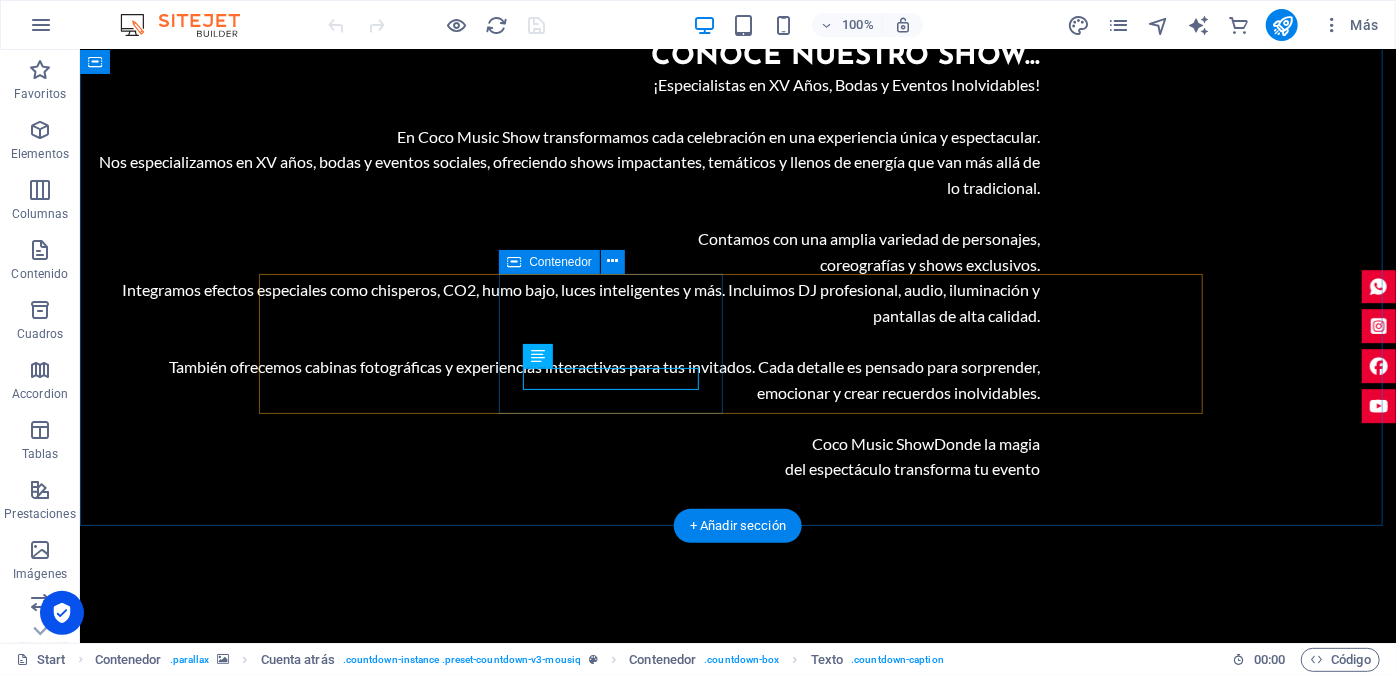 click on "18 Hours" at bounding box center (377, 2374) 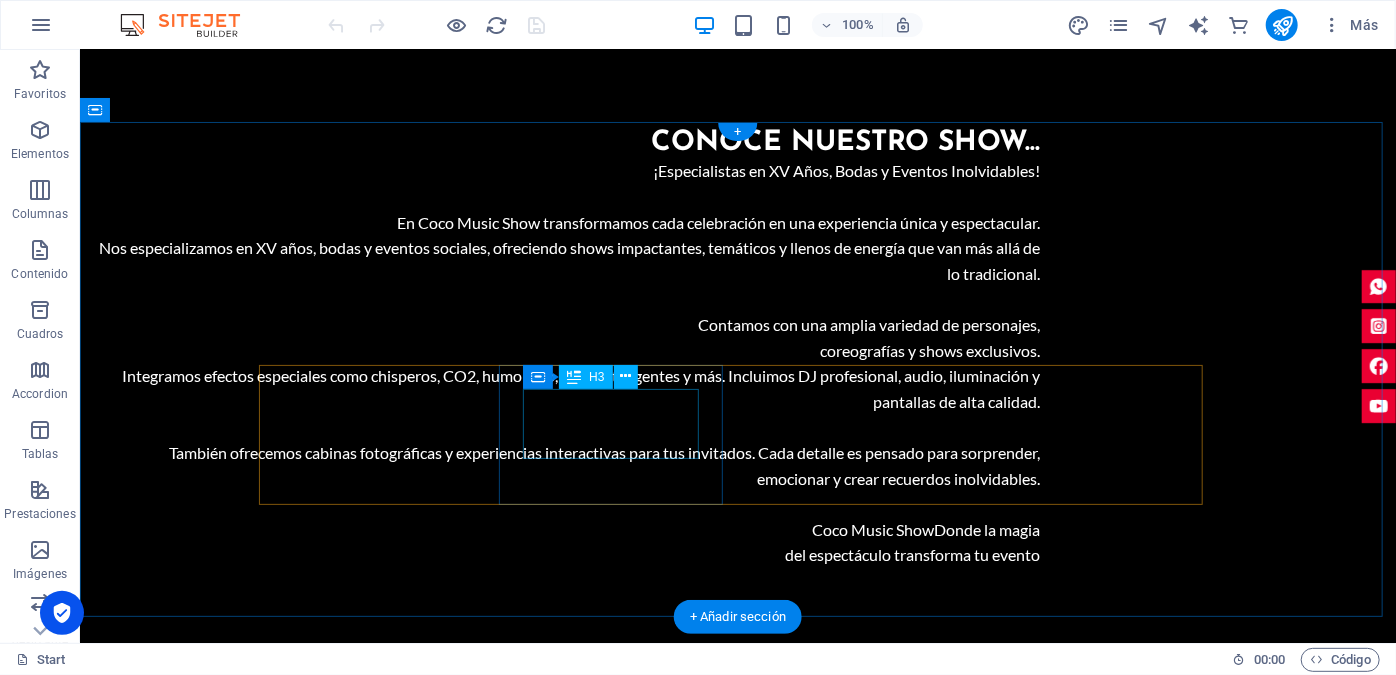scroll, scrollTop: 1931, scrollLeft: 0, axis: vertical 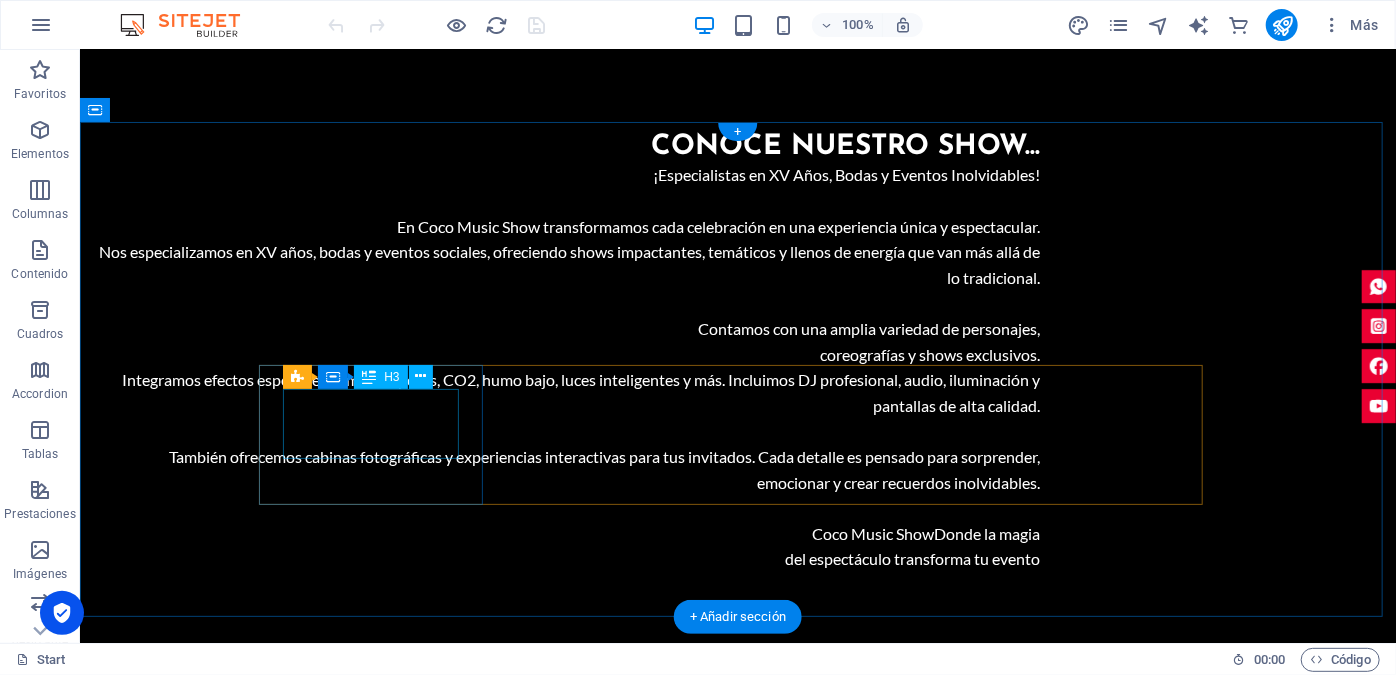 click on "948" at bounding box center [377, 2298] 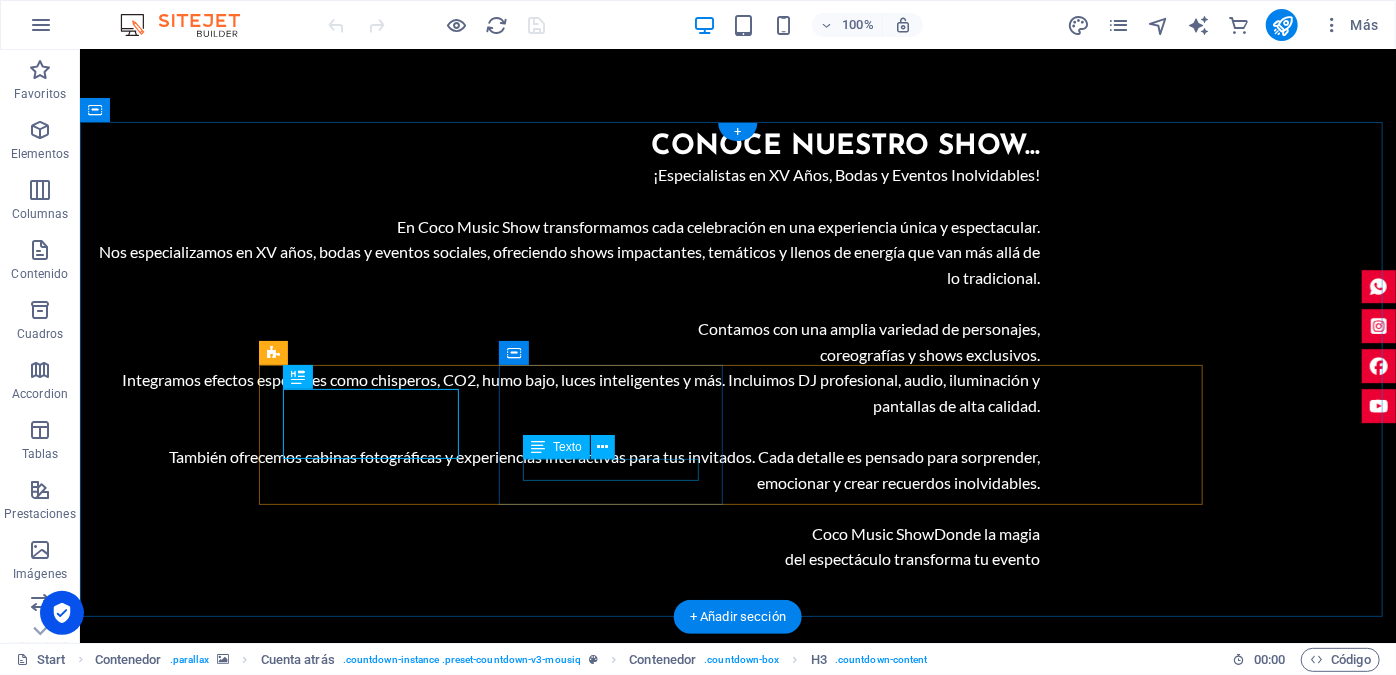 click on "Hours" at bounding box center (377, 2501) 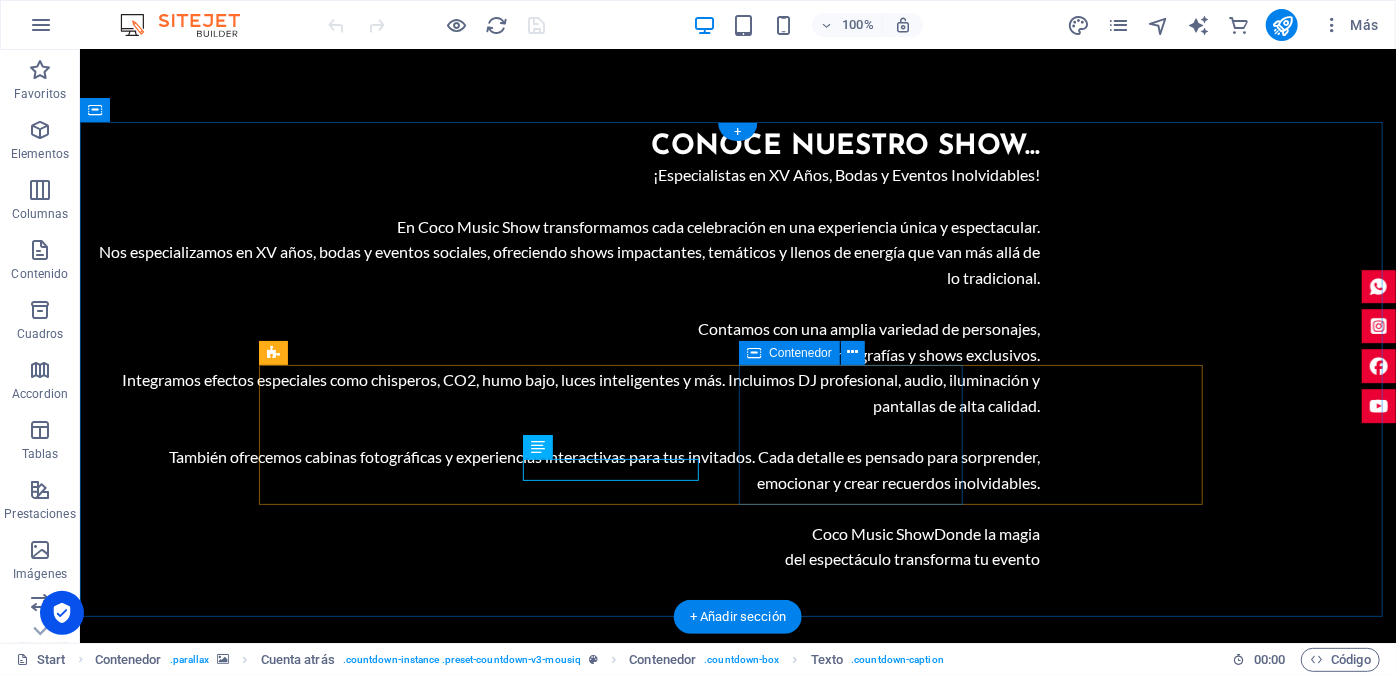 click on "54 Minutes" at bounding box center (377, 2613) 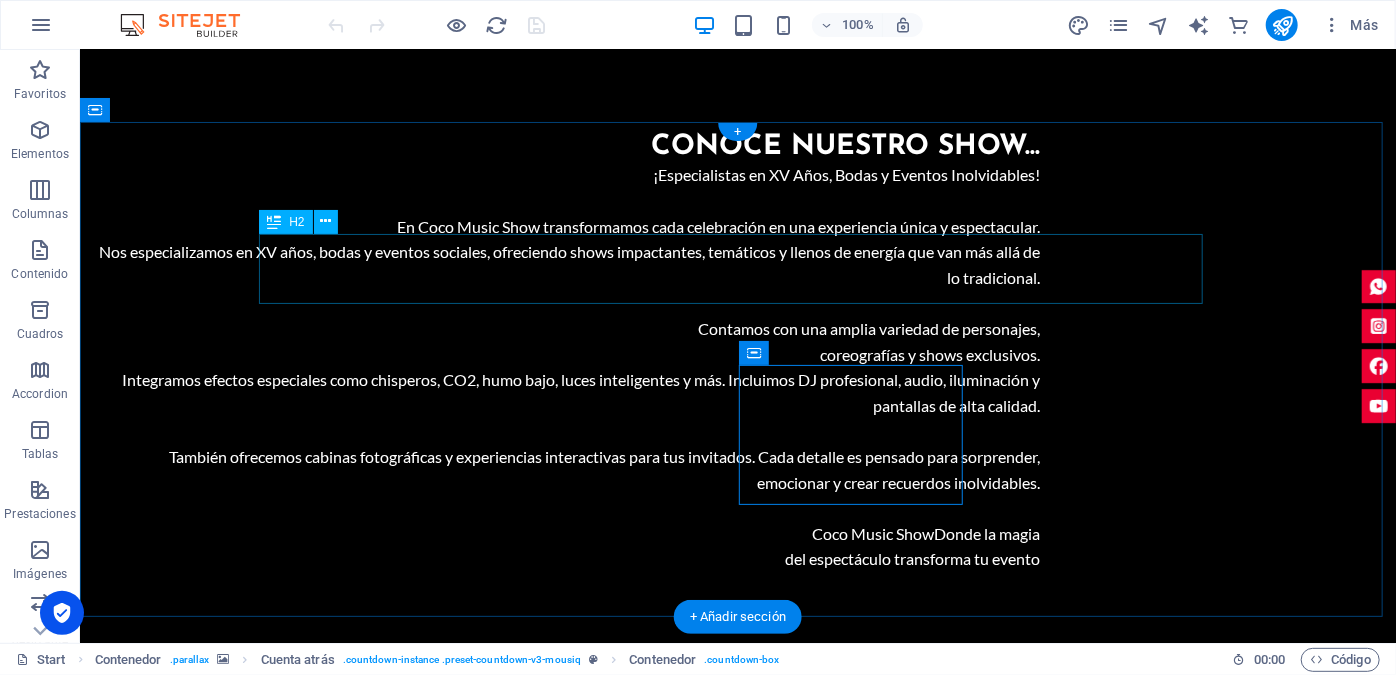 click on "Show en vivo ." at bounding box center [737, 2151] 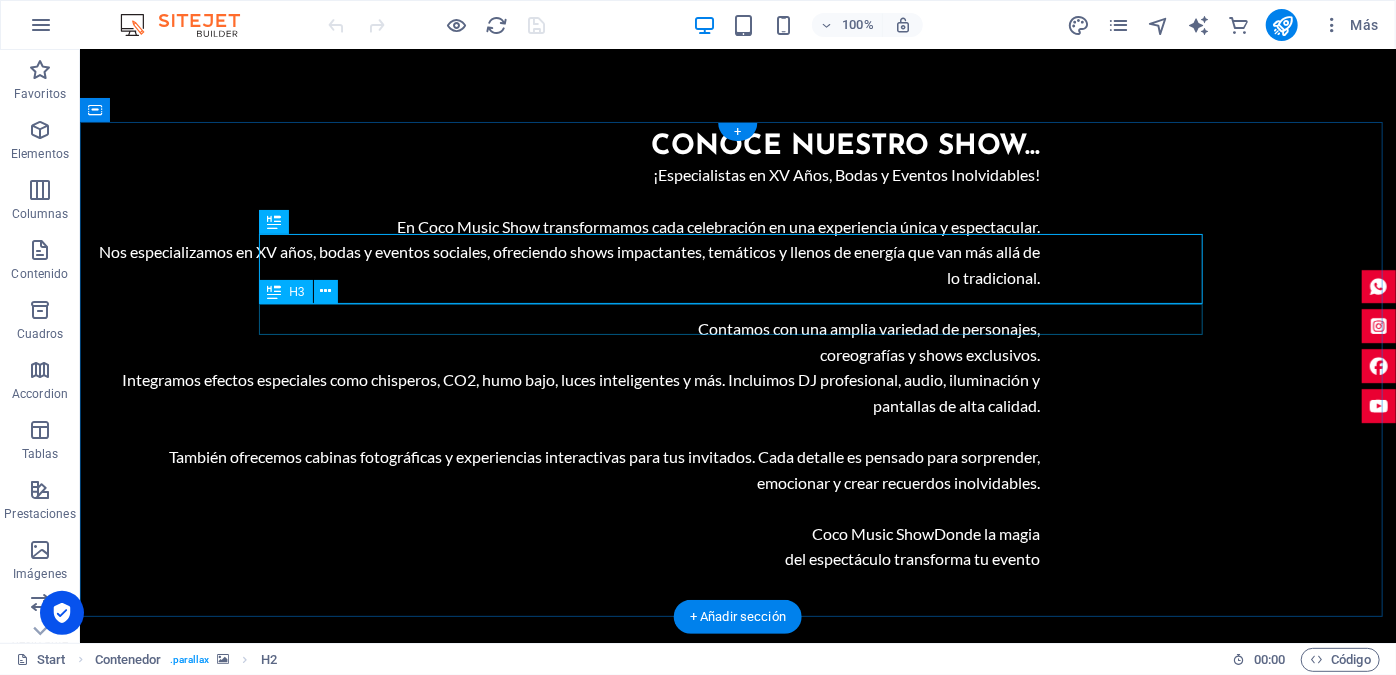 click on "[GEOGRAPHIC_DATA] - [GEOGRAPHIC_DATA]" at bounding box center [737, 2201] 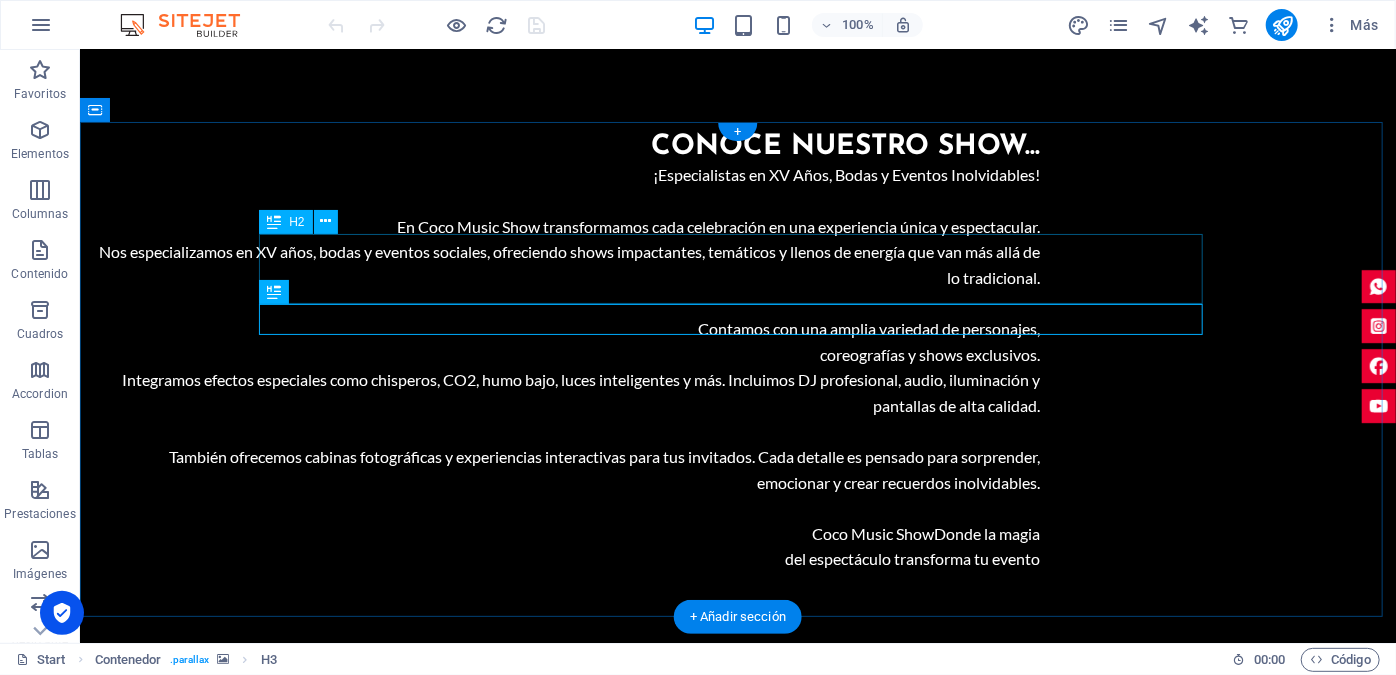 click on "Show en vivo ." at bounding box center (737, 2151) 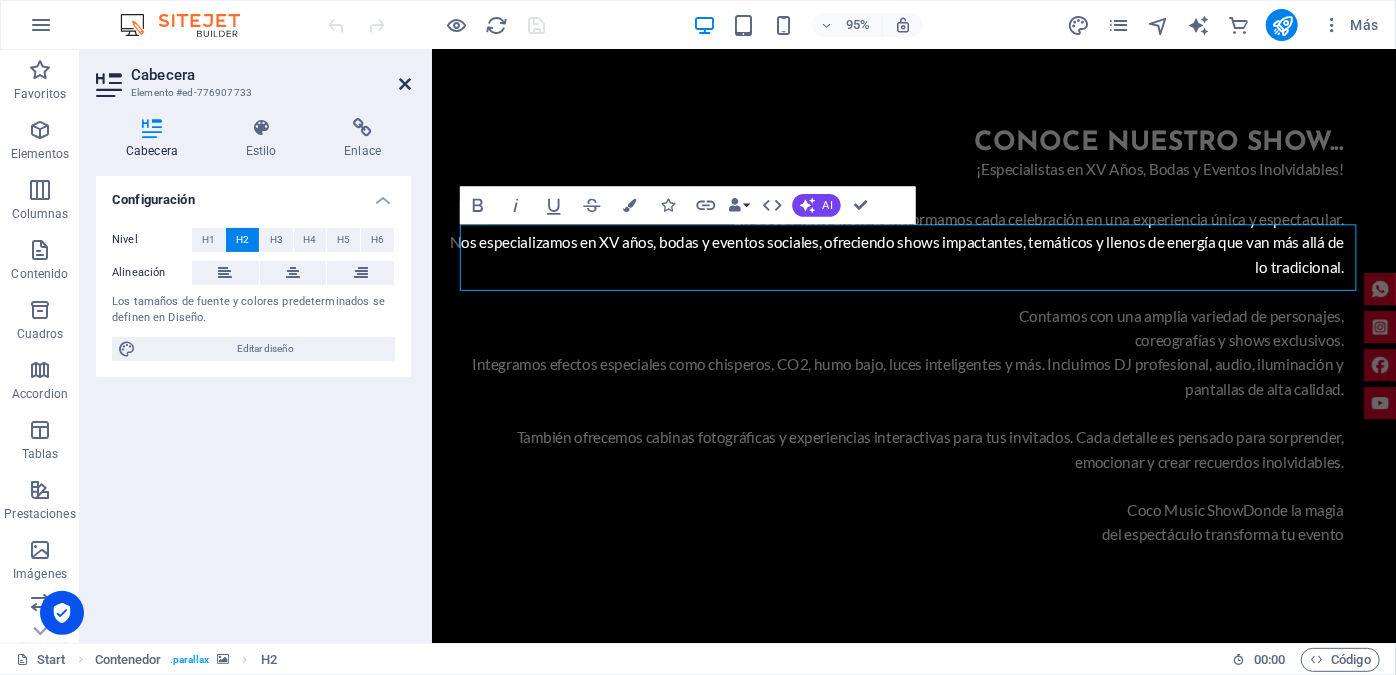 click at bounding box center [405, 84] 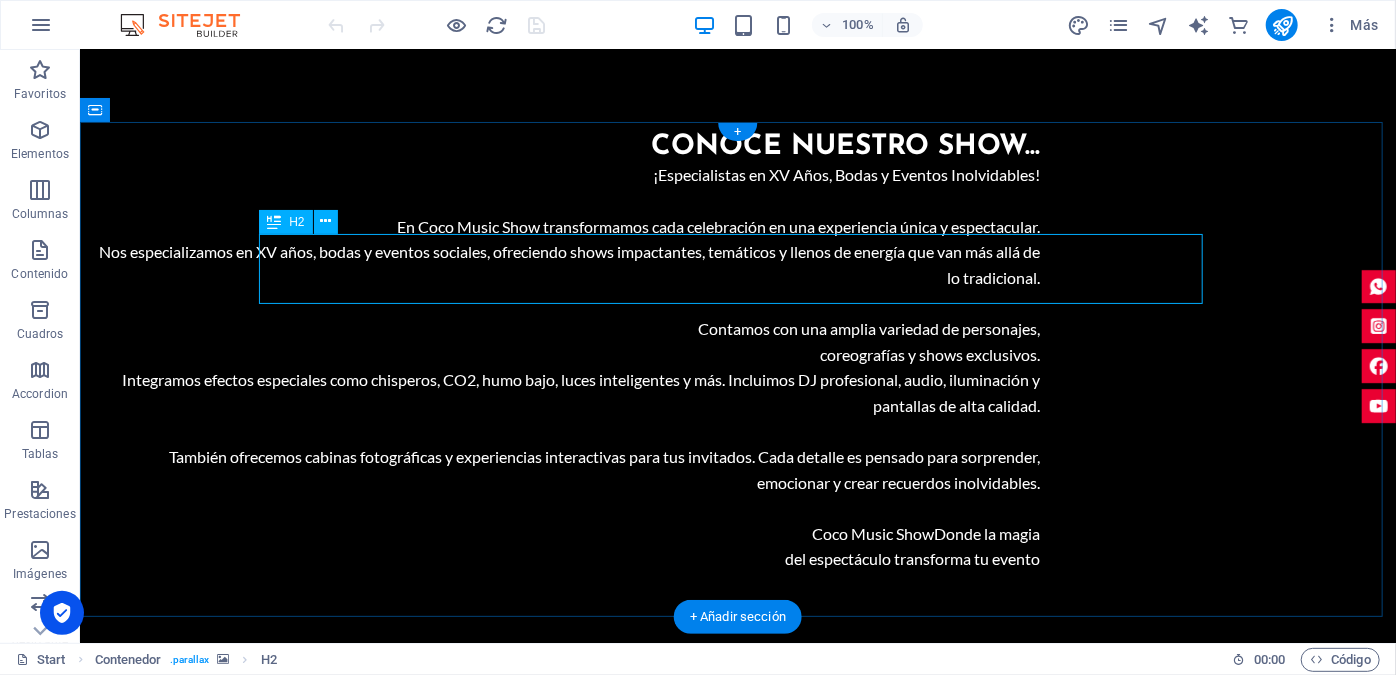 click on "Show en vivo ." at bounding box center [737, 2151] 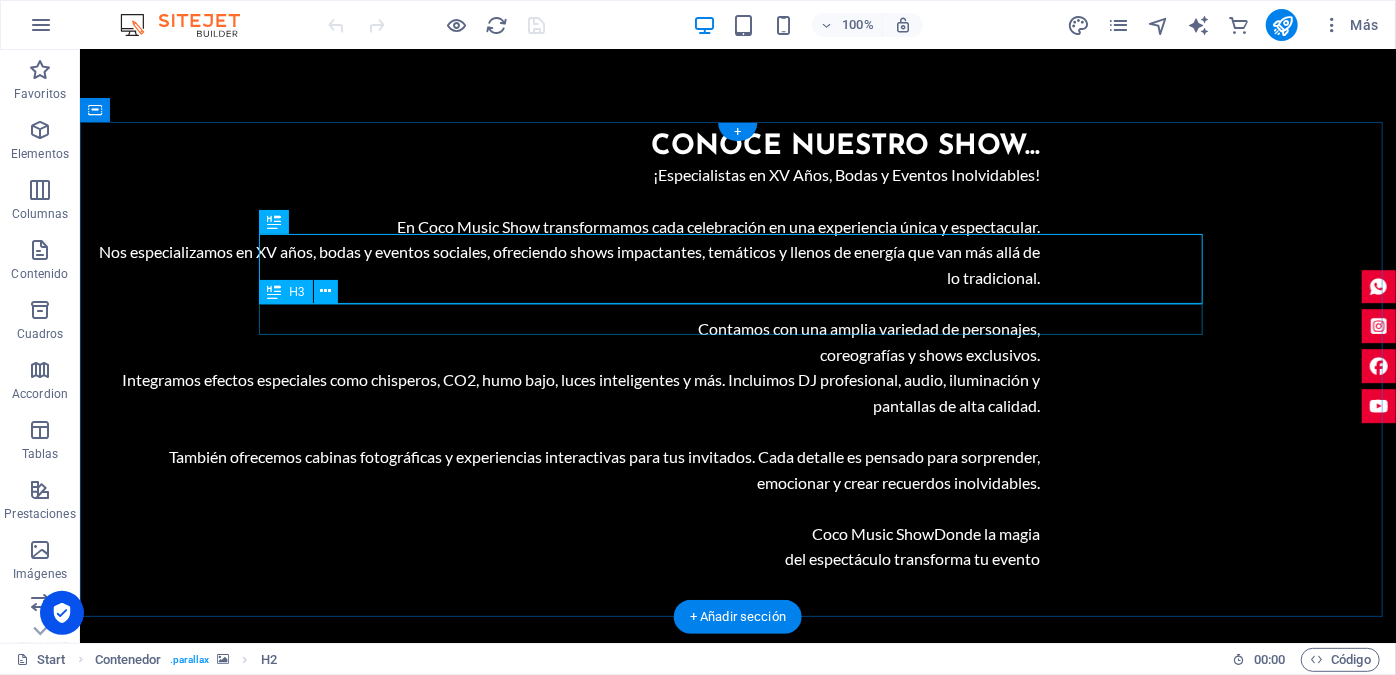 click on "[GEOGRAPHIC_DATA] - [GEOGRAPHIC_DATA]" at bounding box center [737, 2201] 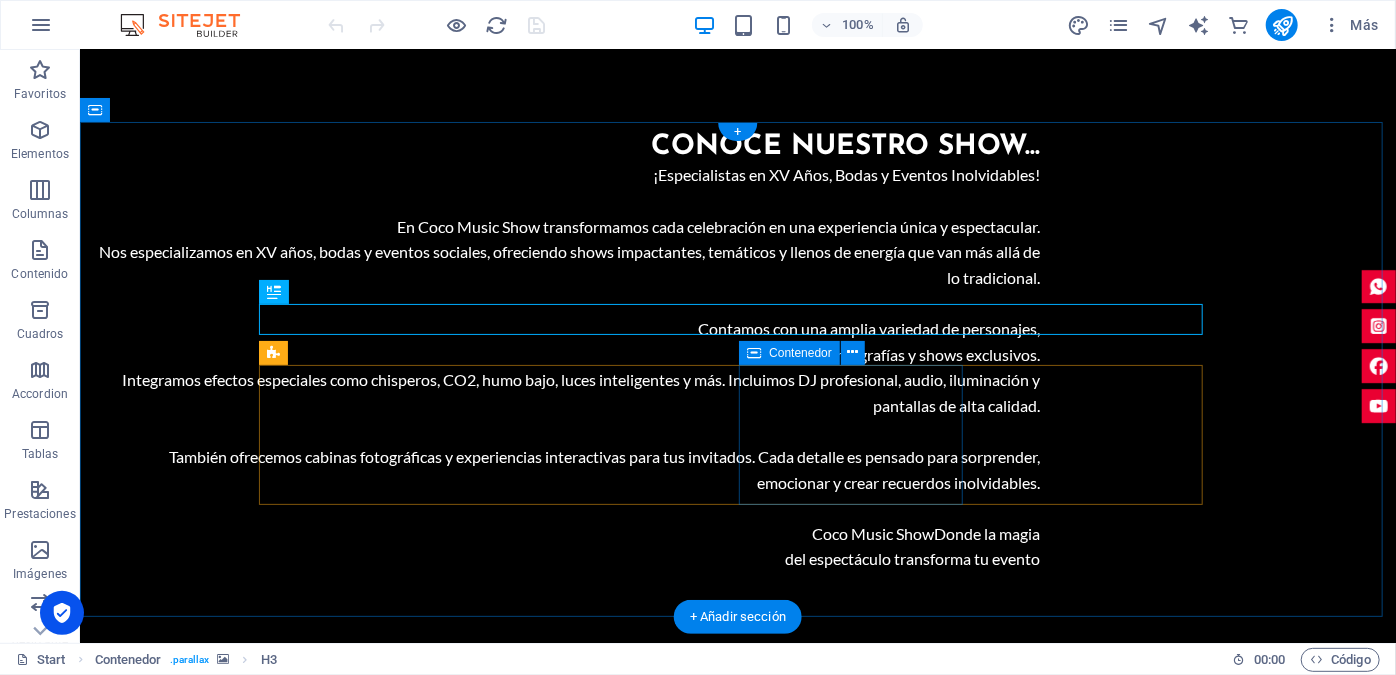 click on "54 Minutes" at bounding box center [377, 2613] 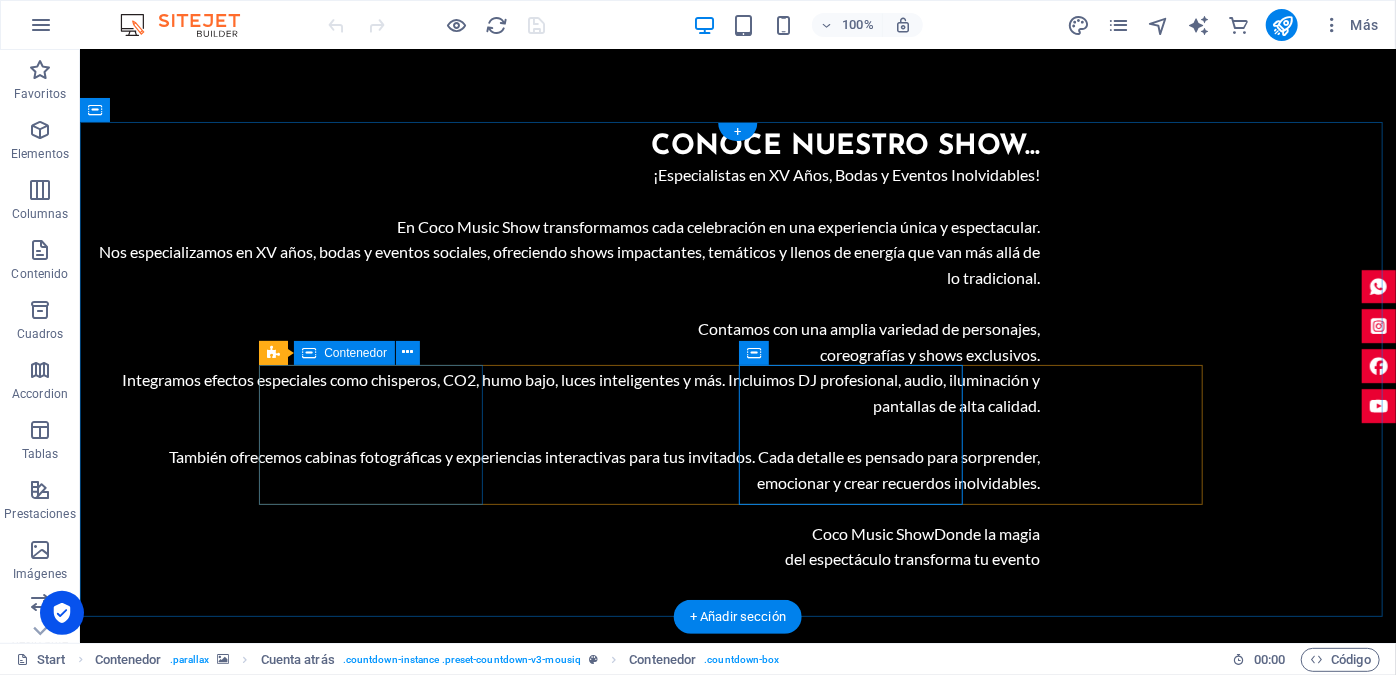 click on "948 Days" at bounding box center (377, 2317) 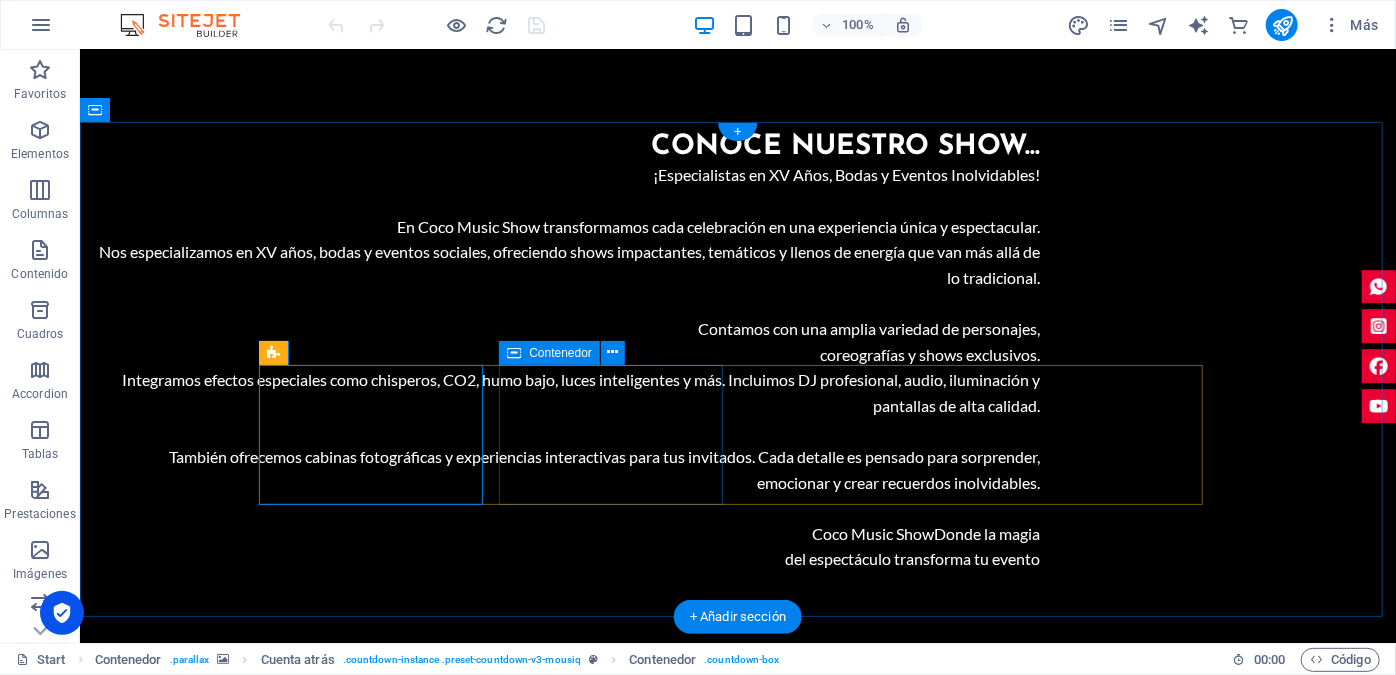 click on "18 Hours" at bounding box center [377, 2465] 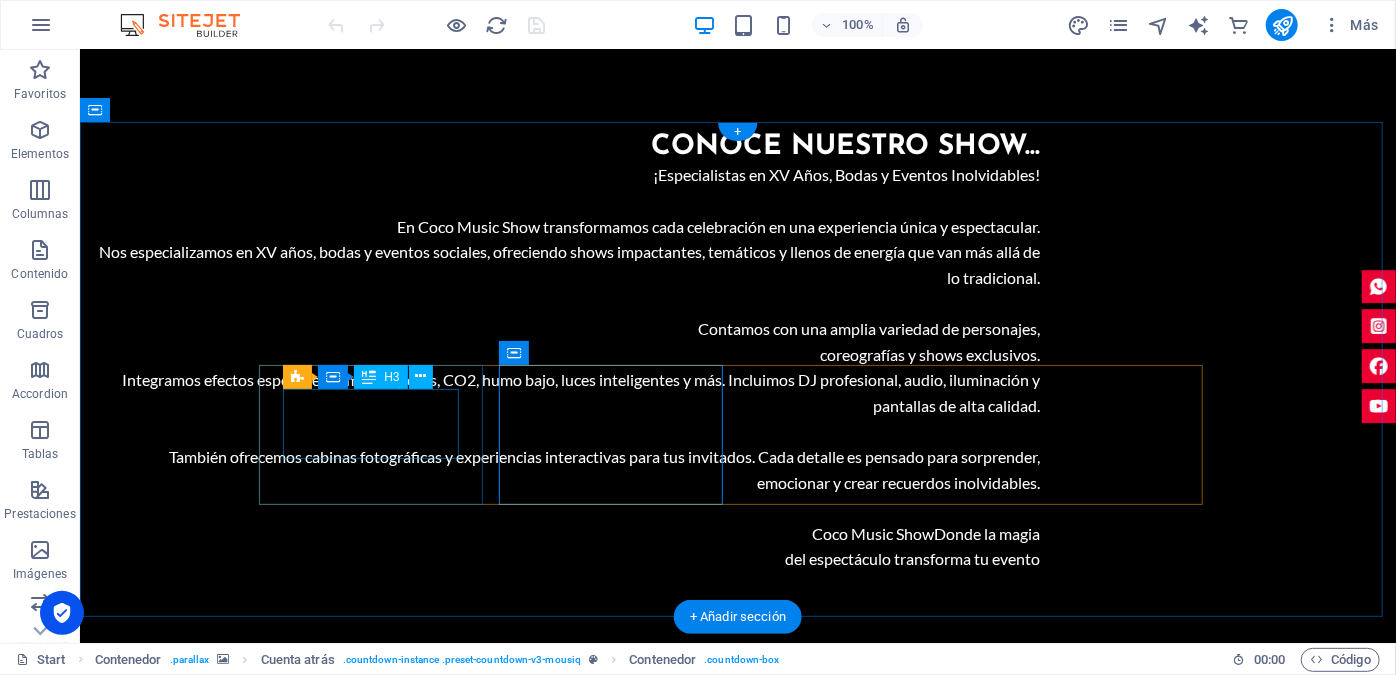 click on "948" at bounding box center (377, 2298) 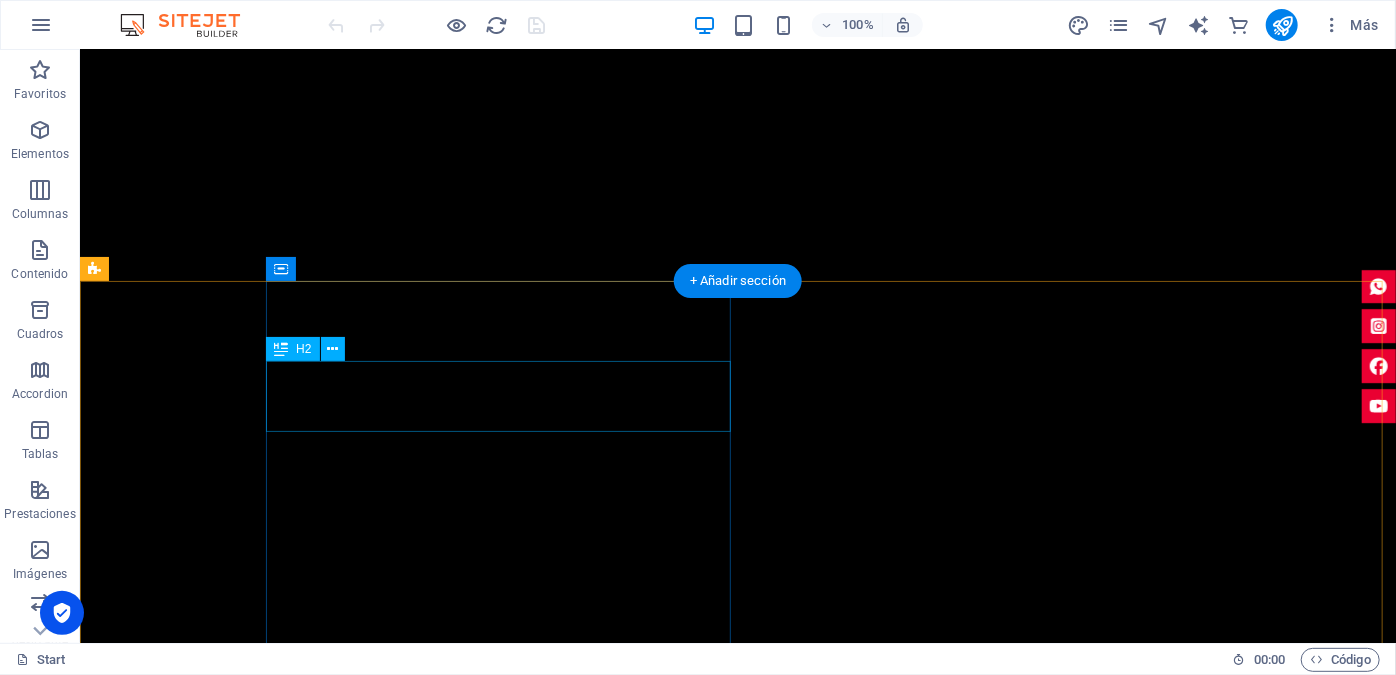 scroll, scrollTop: 6749, scrollLeft: 0, axis: vertical 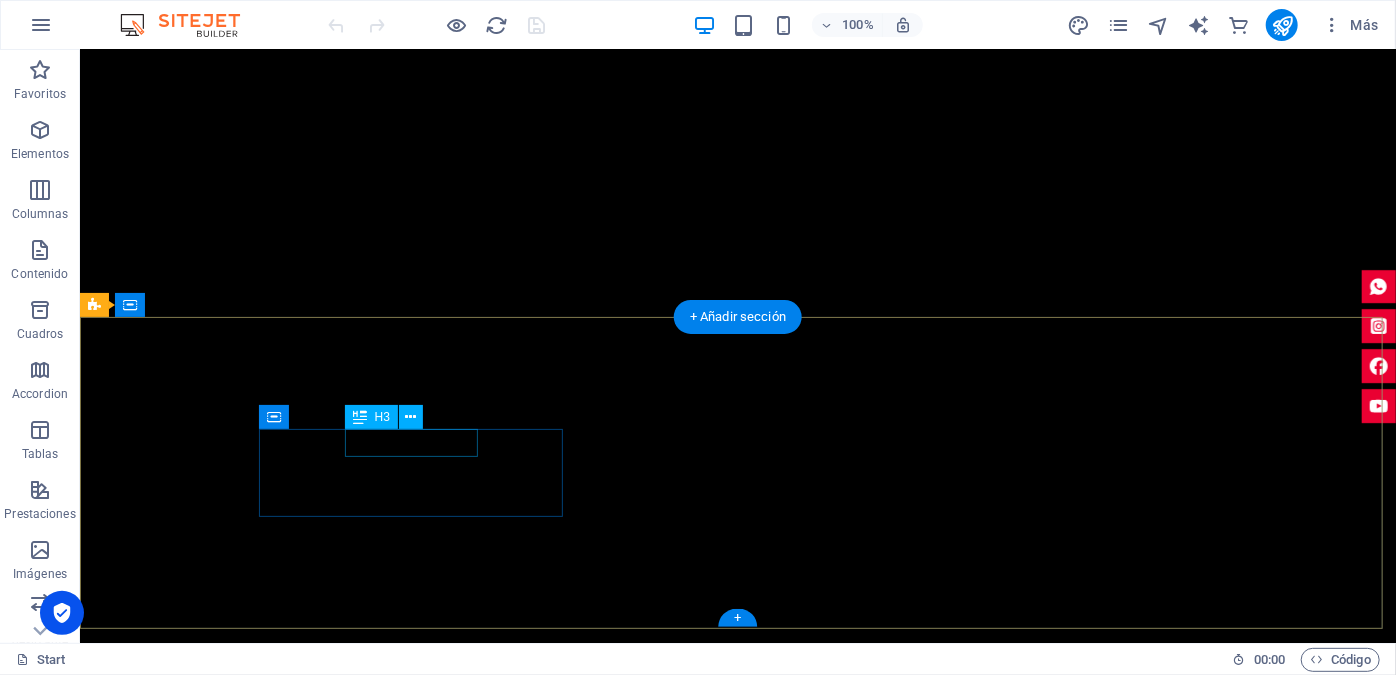 click on "Address [GEOGRAPHIC_DATA][US_STATE]" at bounding box center [567, 6628] 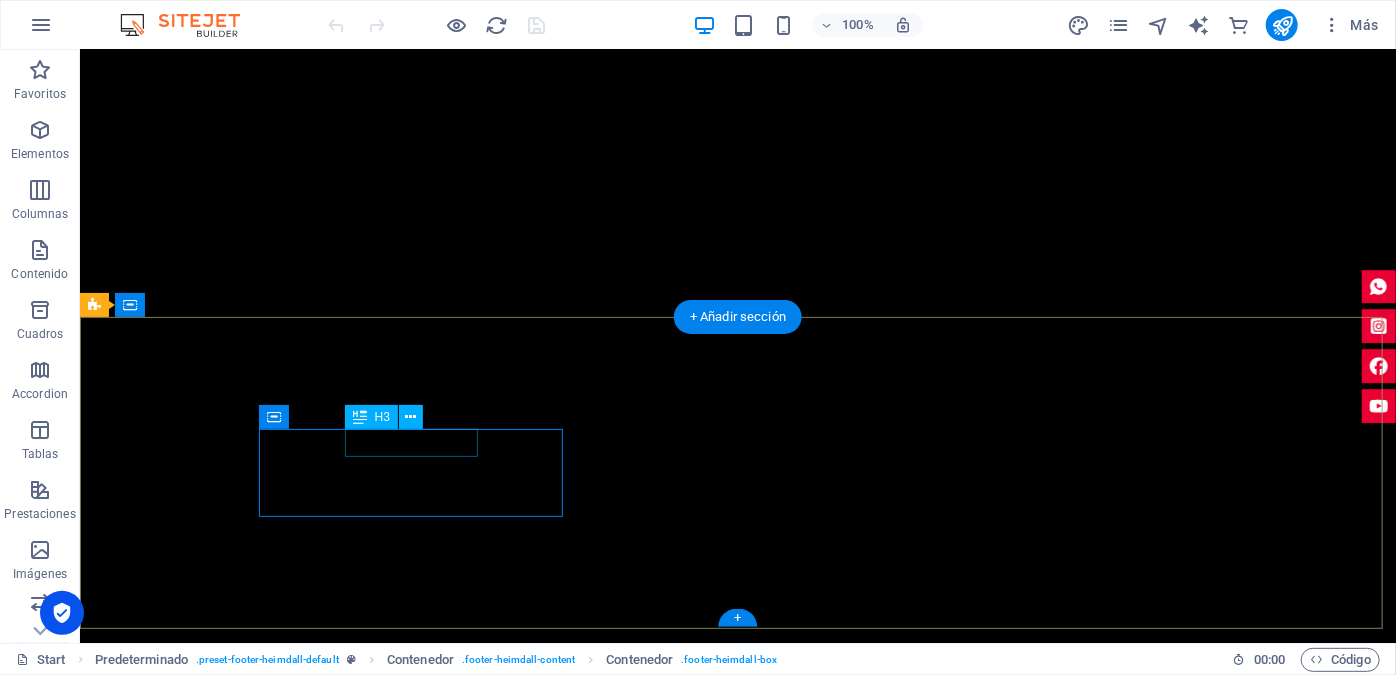 click on "Address" at bounding box center [567, 6599] 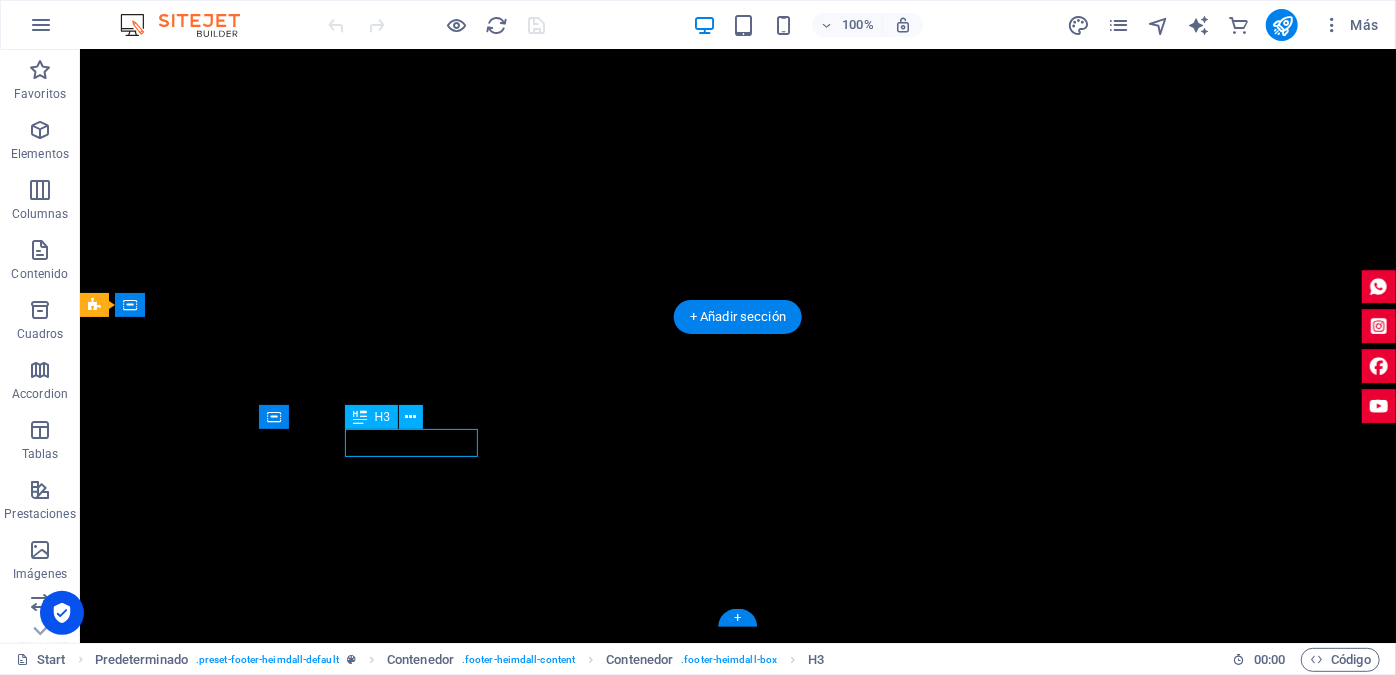 click on "Address" at bounding box center [567, 6599] 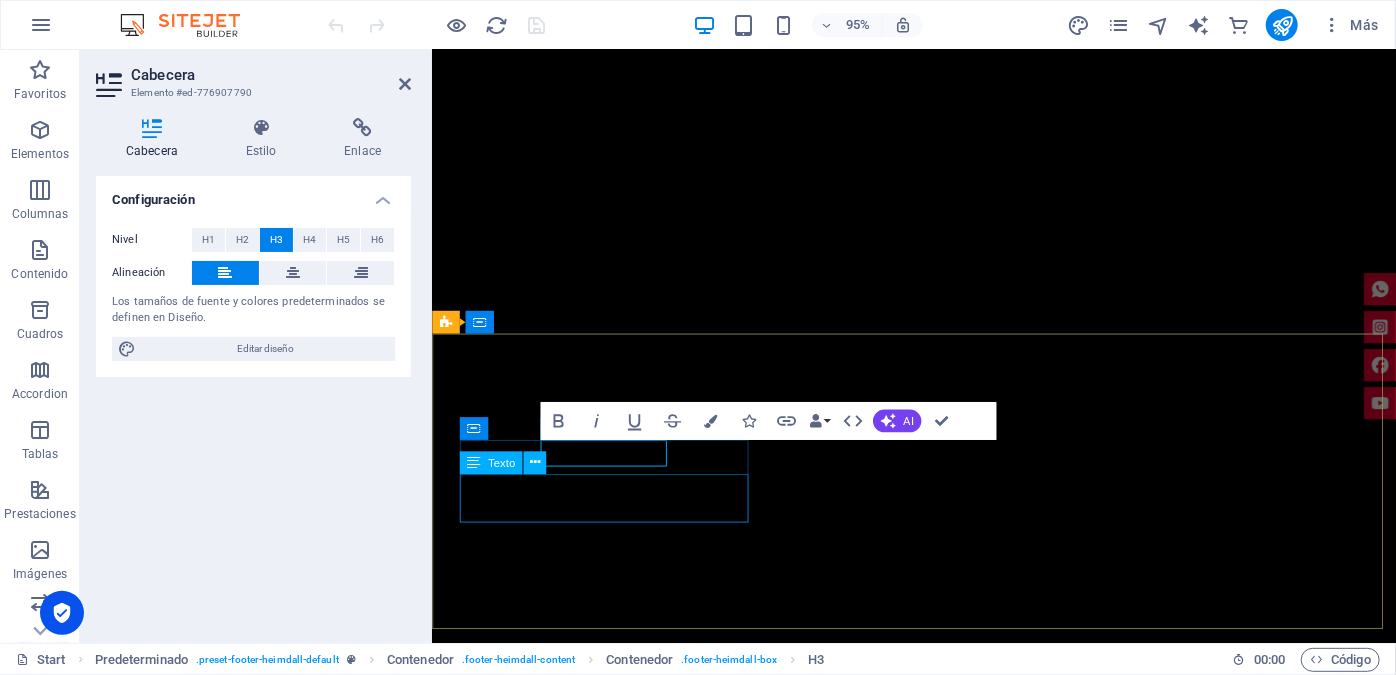 click on "[GEOGRAPHIC_DATA] & all [US_STATE]  HT,  7709 33139" at bounding box center [919, 6730] 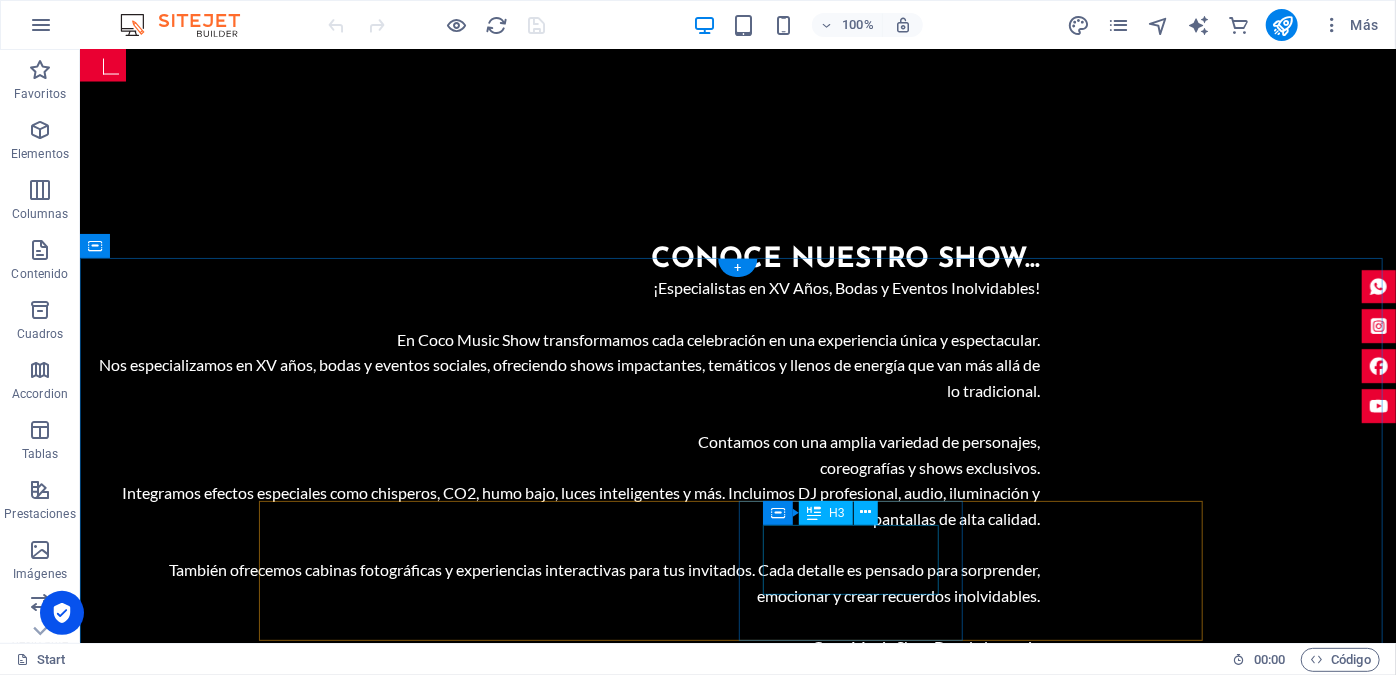scroll, scrollTop: 1363, scrollLeft: 0, axis: vertical 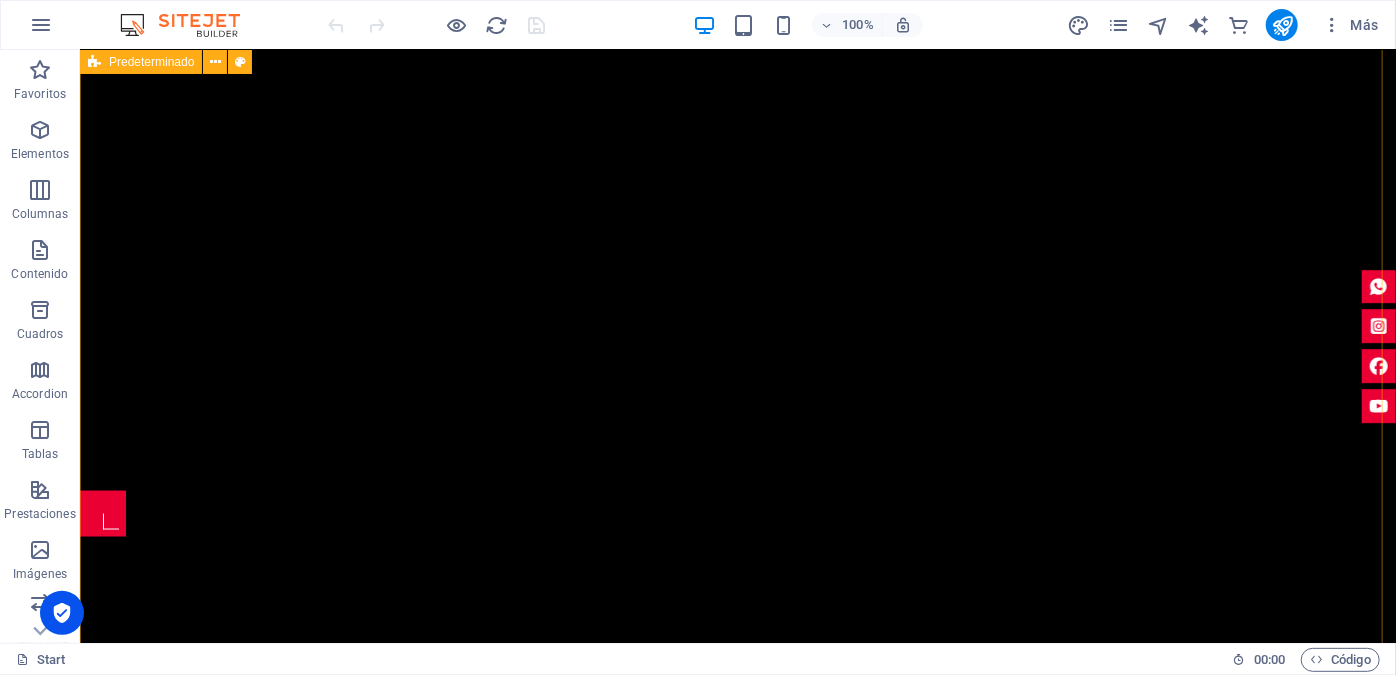 click at bounding box center (567, 1440) 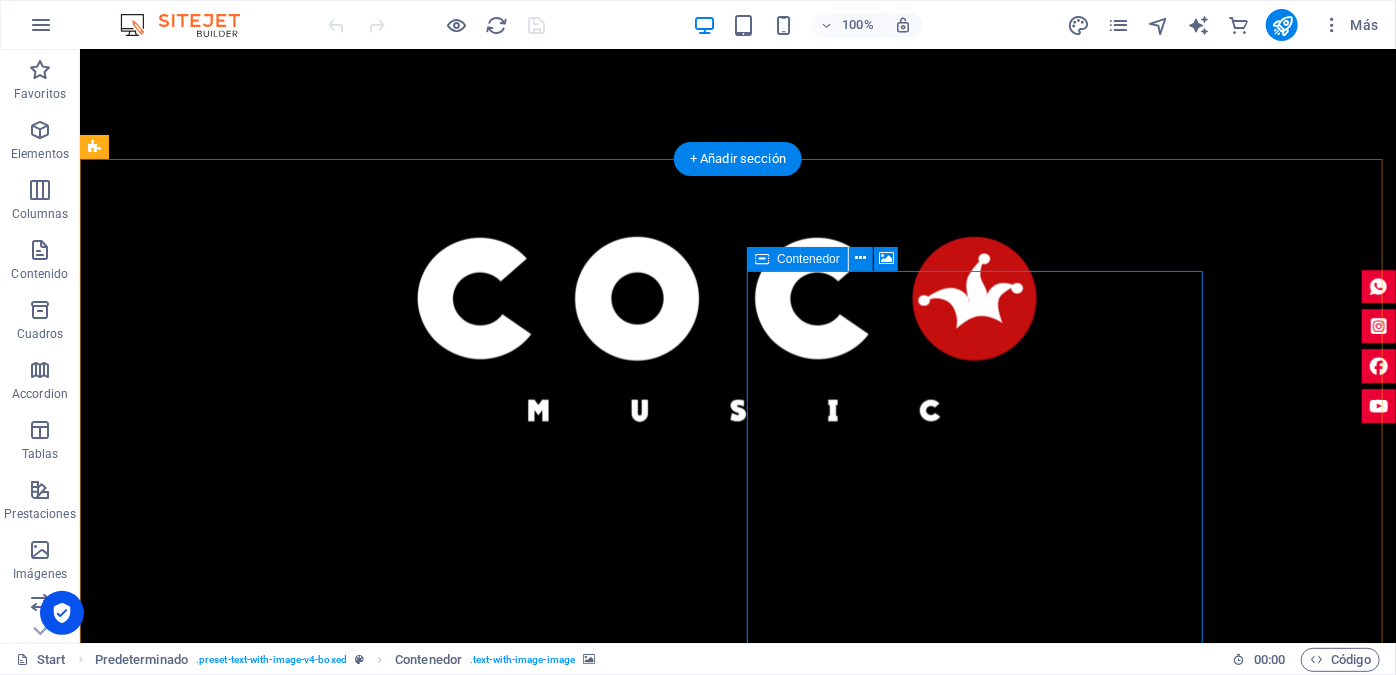 scroll, scrollTop: 1545, scrollLeft: 0, axis: vertical 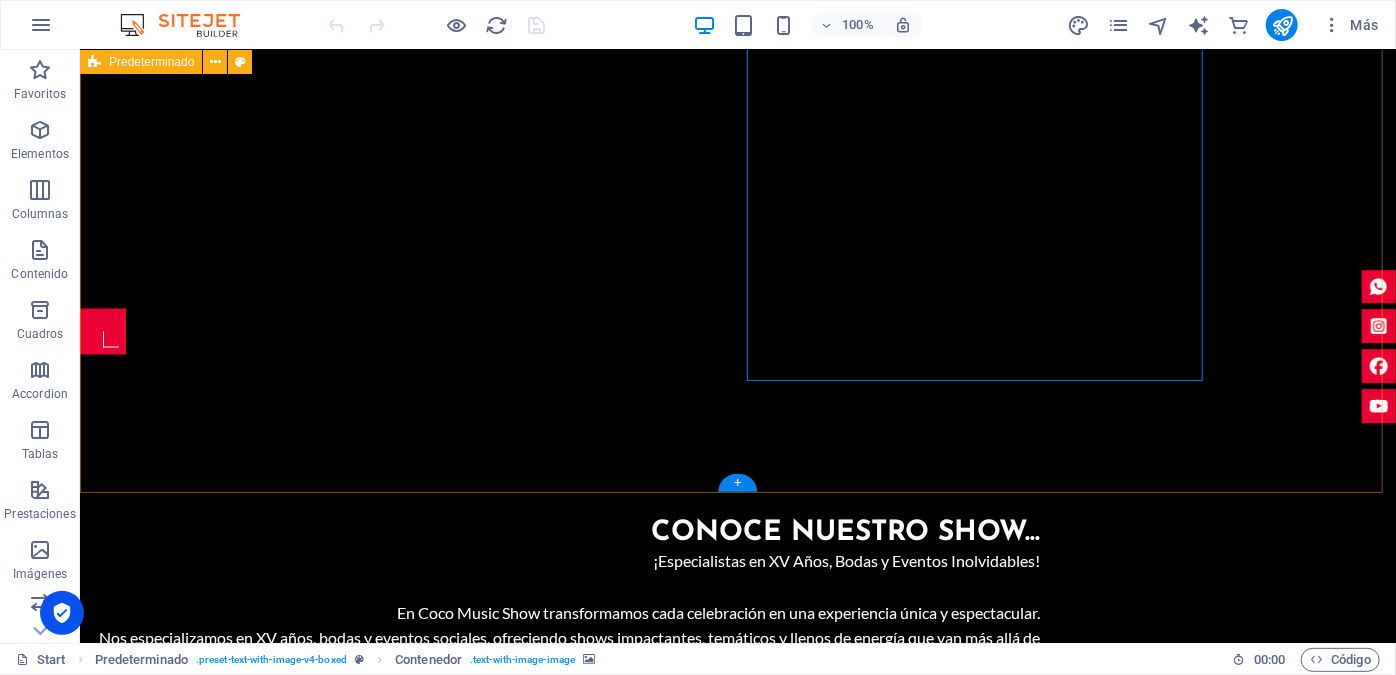 click at bounding box center (567, 1258) 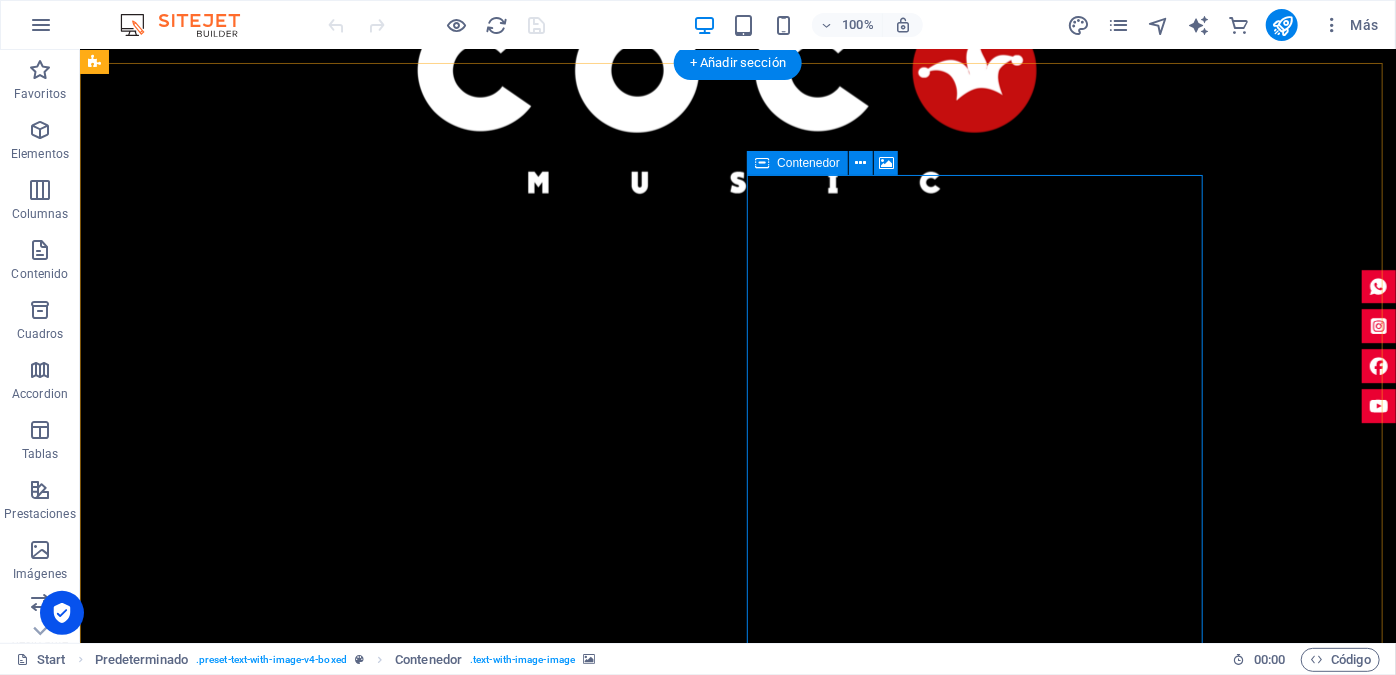 scroll, scrollTop: 1181, scrollLeft: 0, axis: vertical 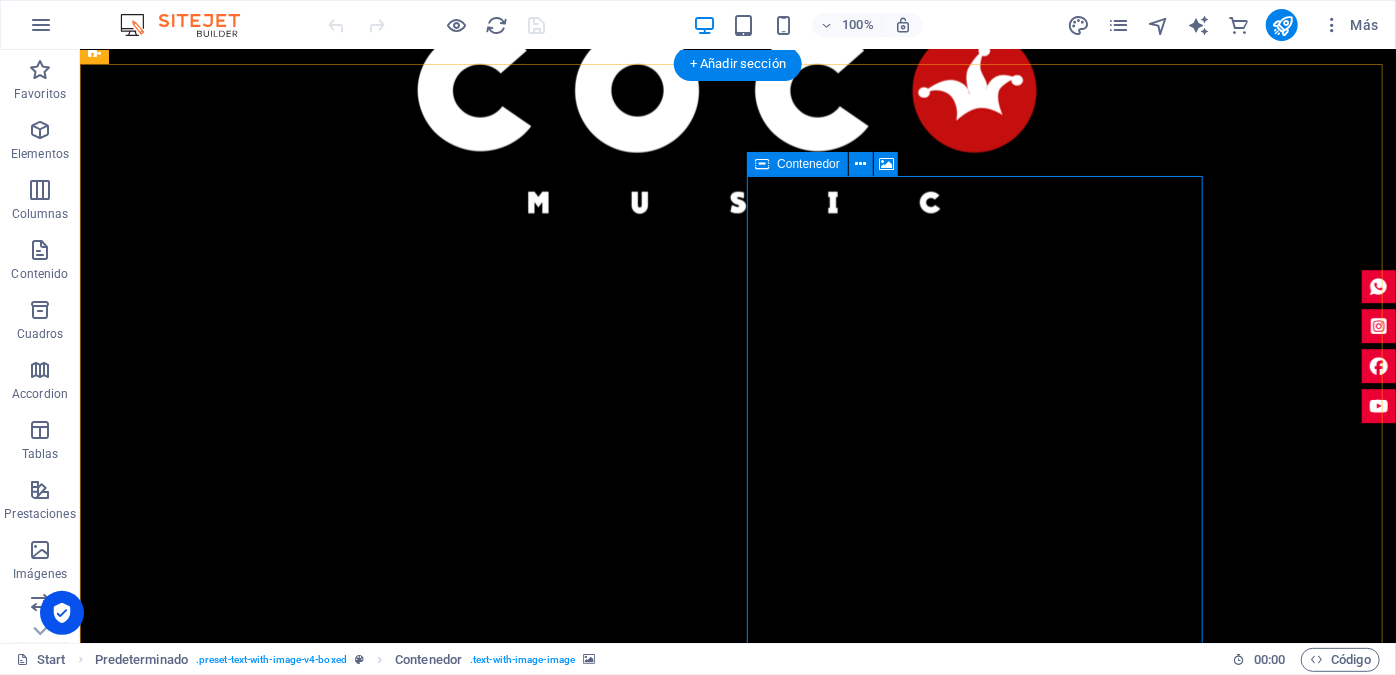 click on "Añadir elementos" at bounding box center [496, 2007] 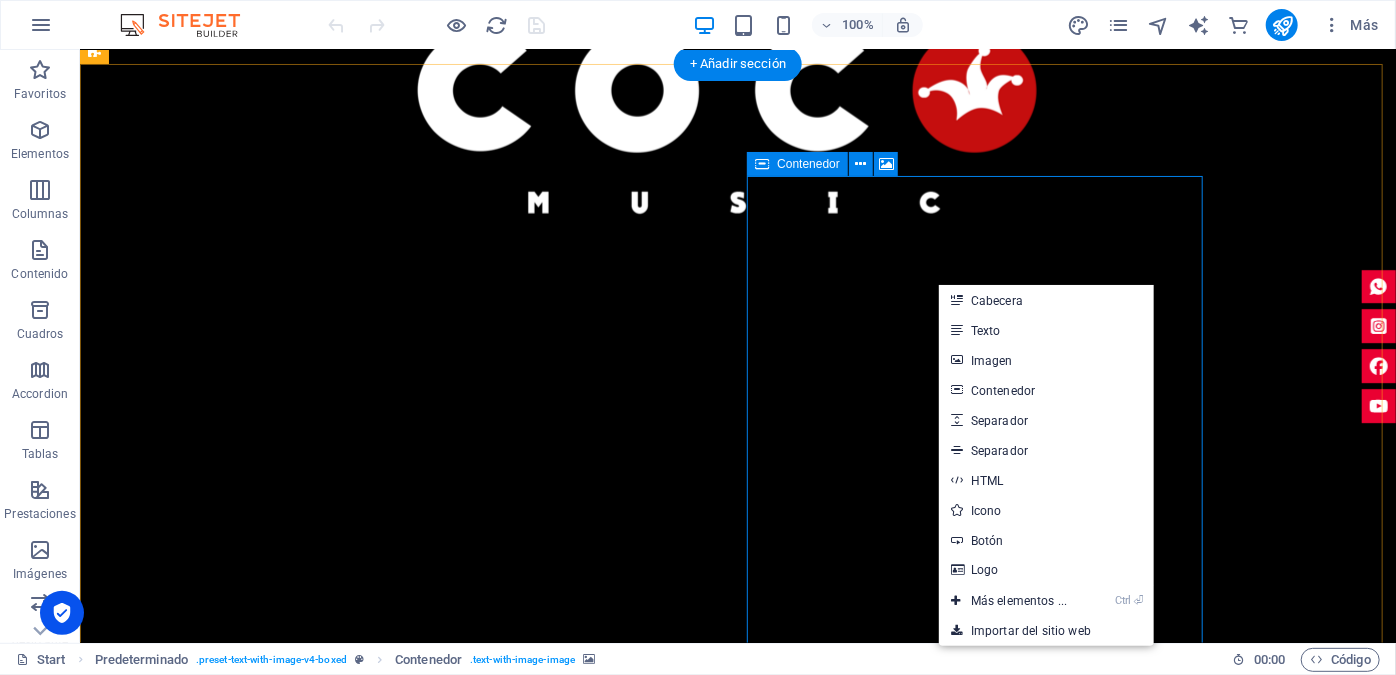 click on "Suelta el contenido aquí o  Añadir elementos  Pegar portapapeles" at bounding box center [567, 1977] 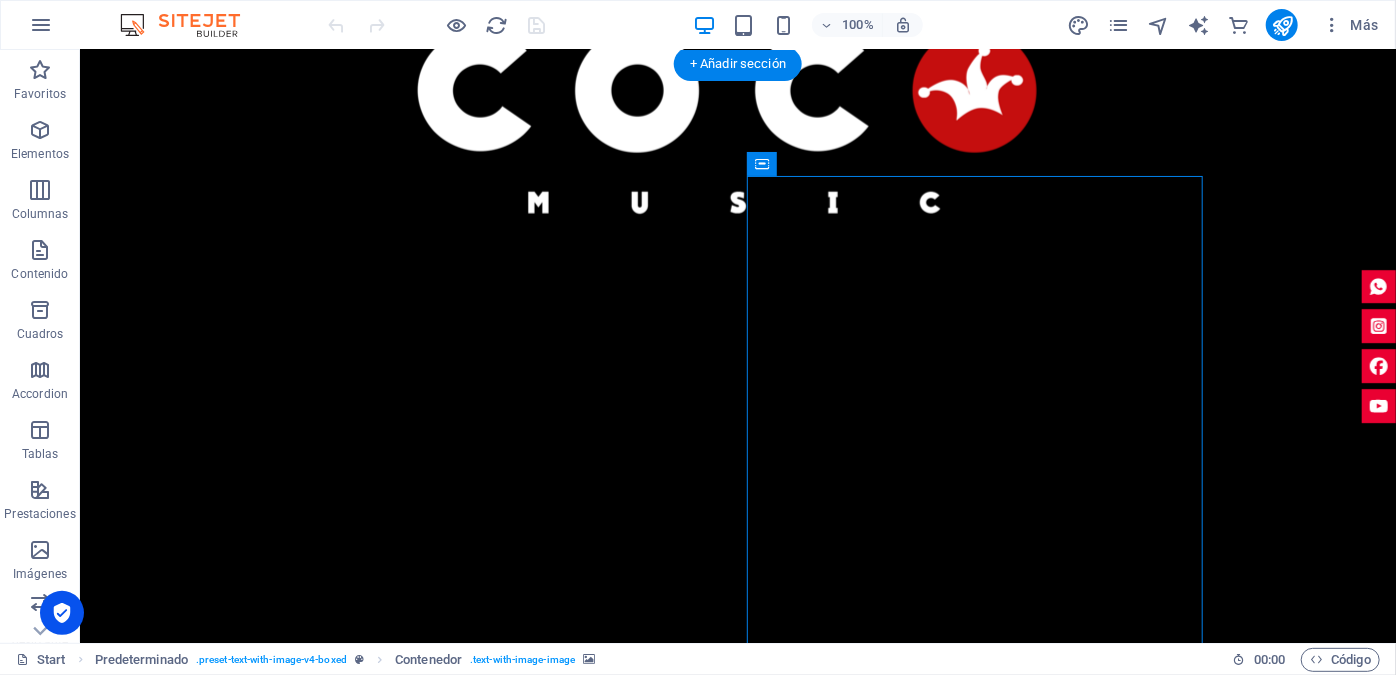 click at bounding box center (567, 1622) 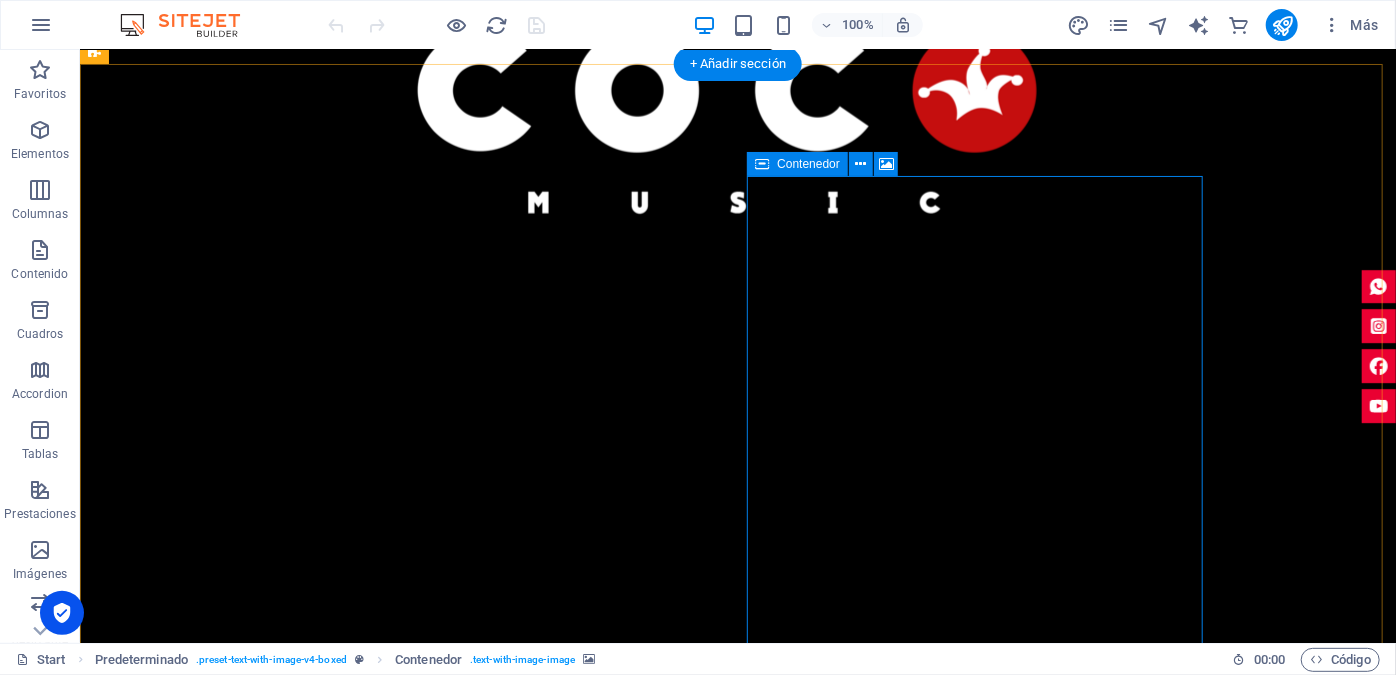 click on "Añadir elementos" at bounding box center (496, 2007) 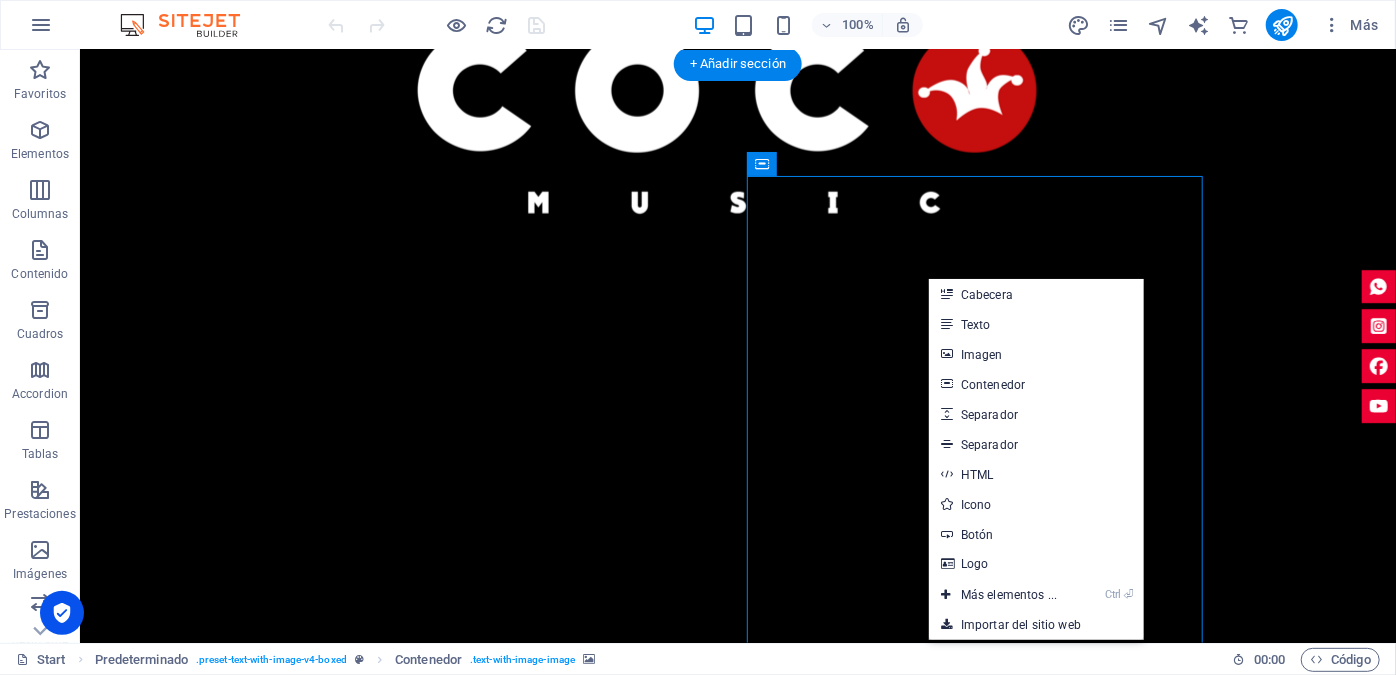 click at bounding box center (567, 1622) 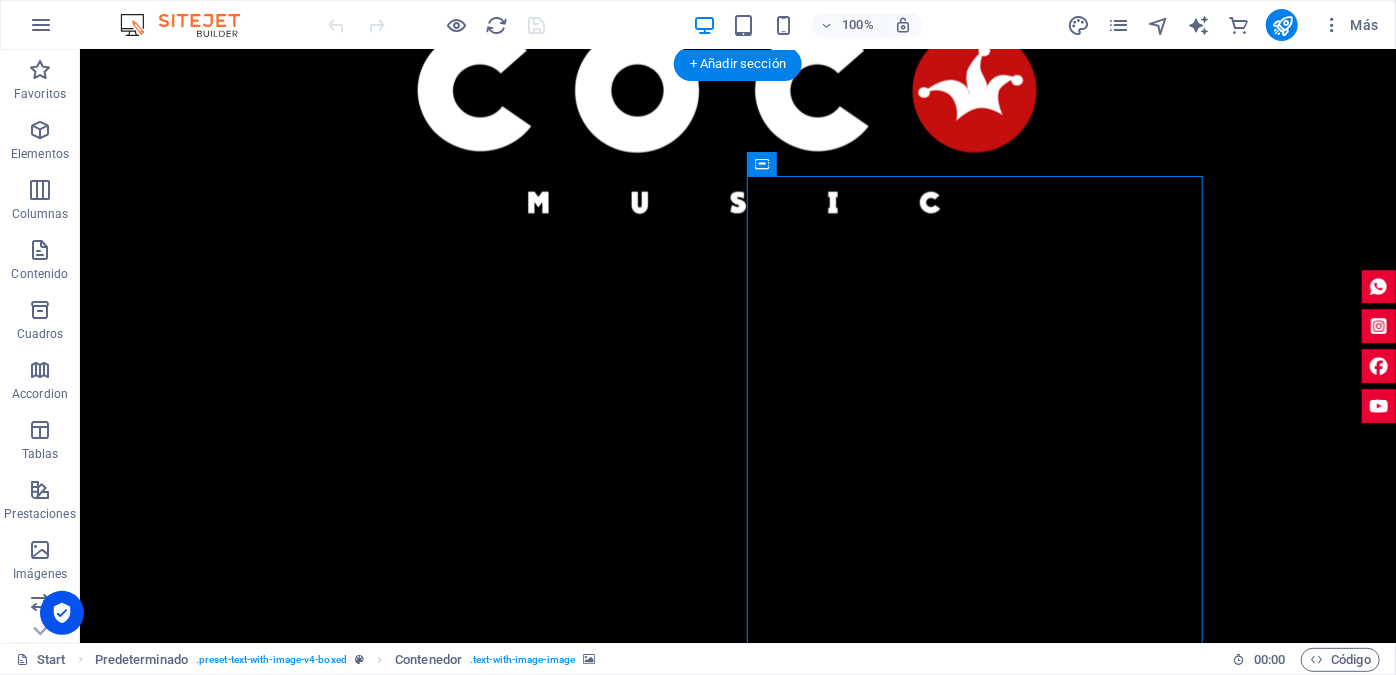 click at bounding box center [567, 1622] 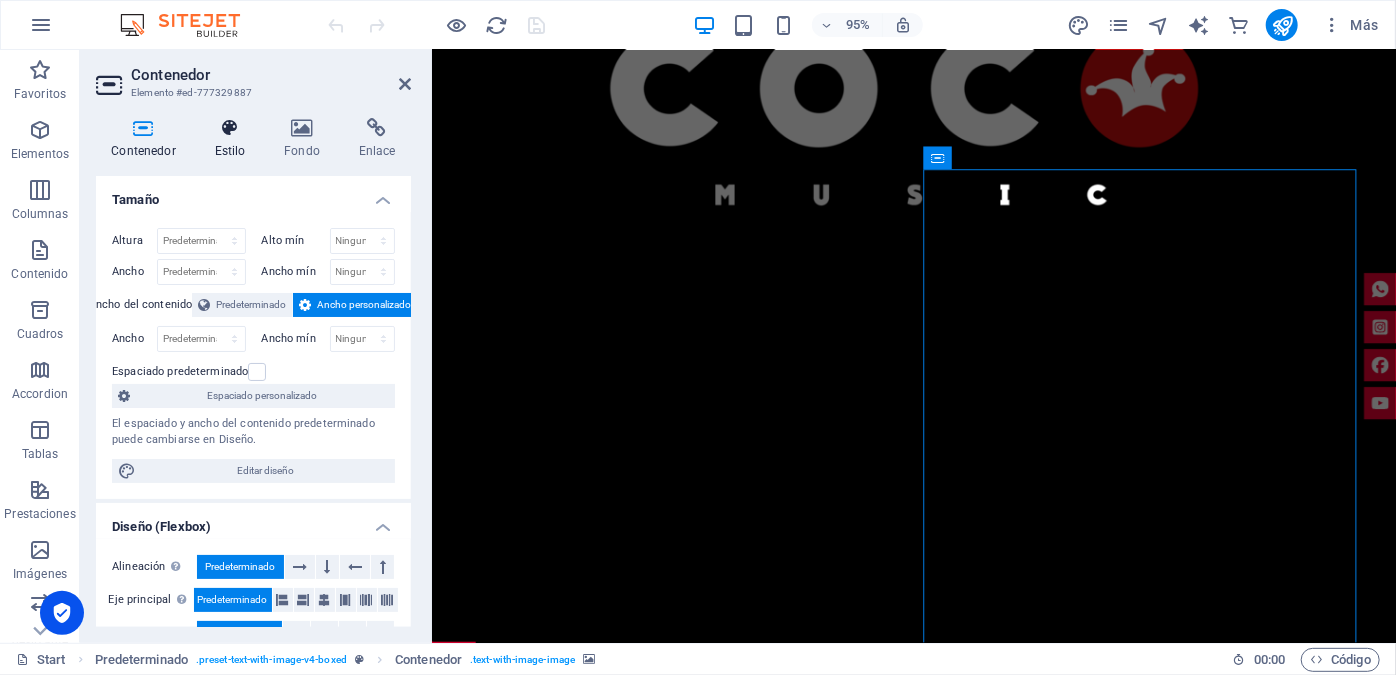 click at bounding box center [230, 128] 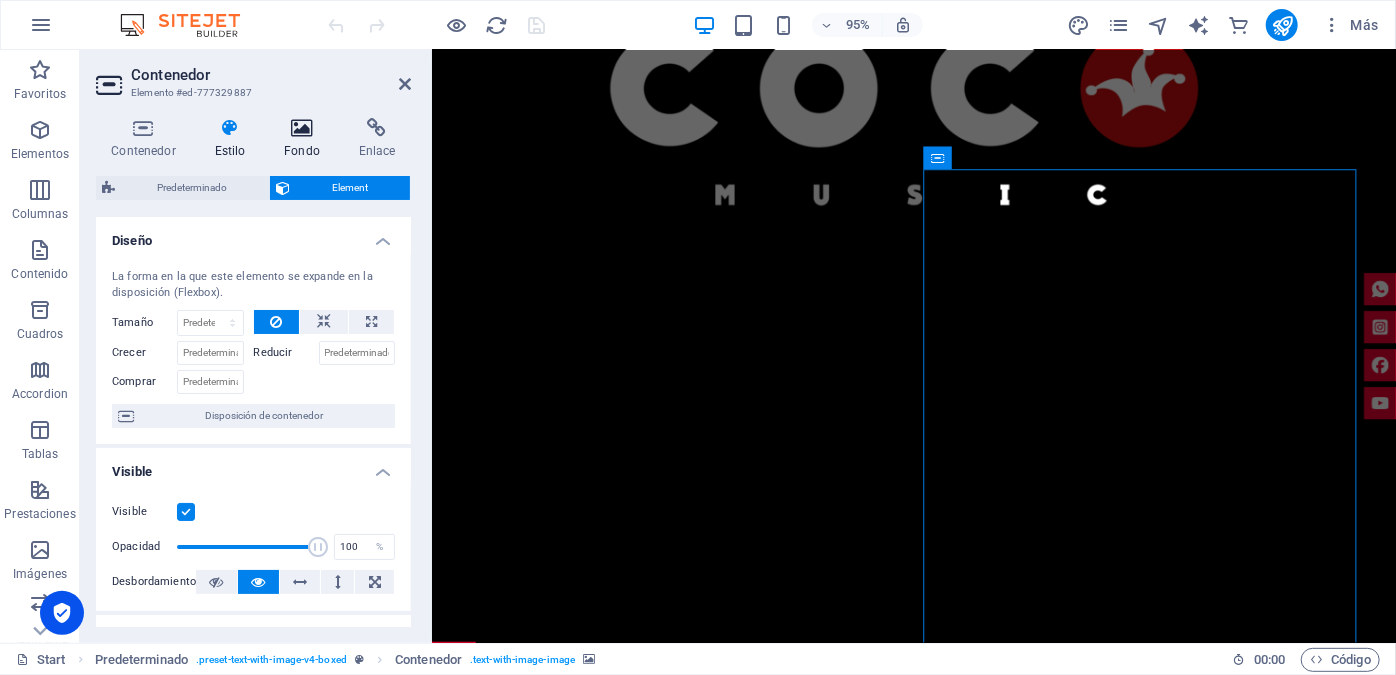 click on "Fondo" at bounding box center (306, 139) 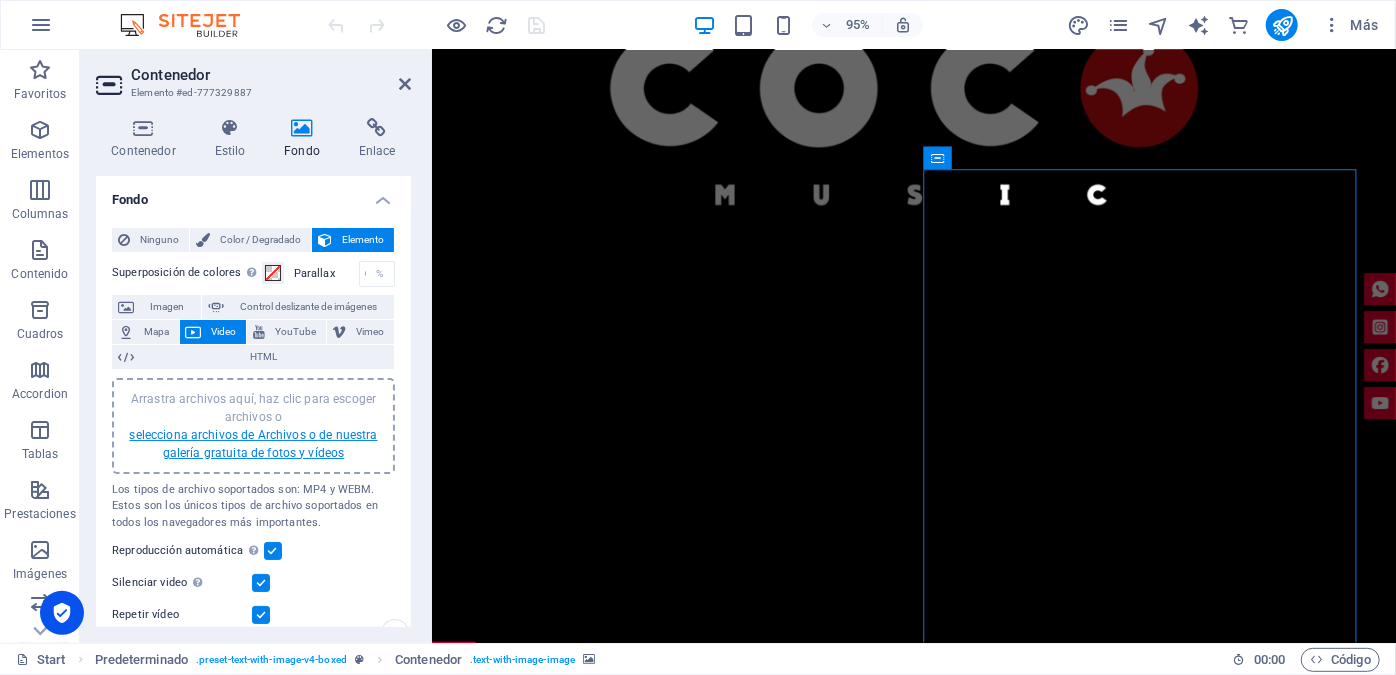 click on "selecciona archivos de Archivos o de nuestra galería gratuita de fotos y vídeos" at bounding box center [253, 444] 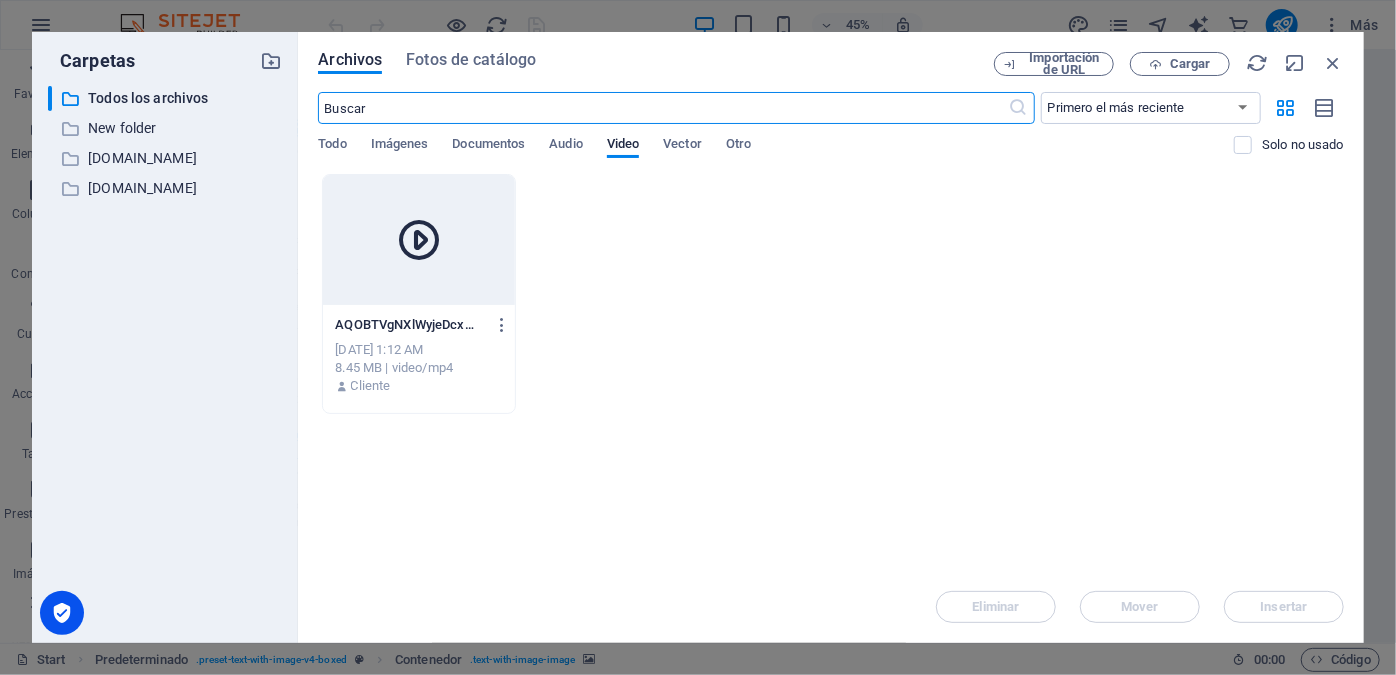 scroll, scrollTop: 1329, scrollLeft: 0, axis: vertical 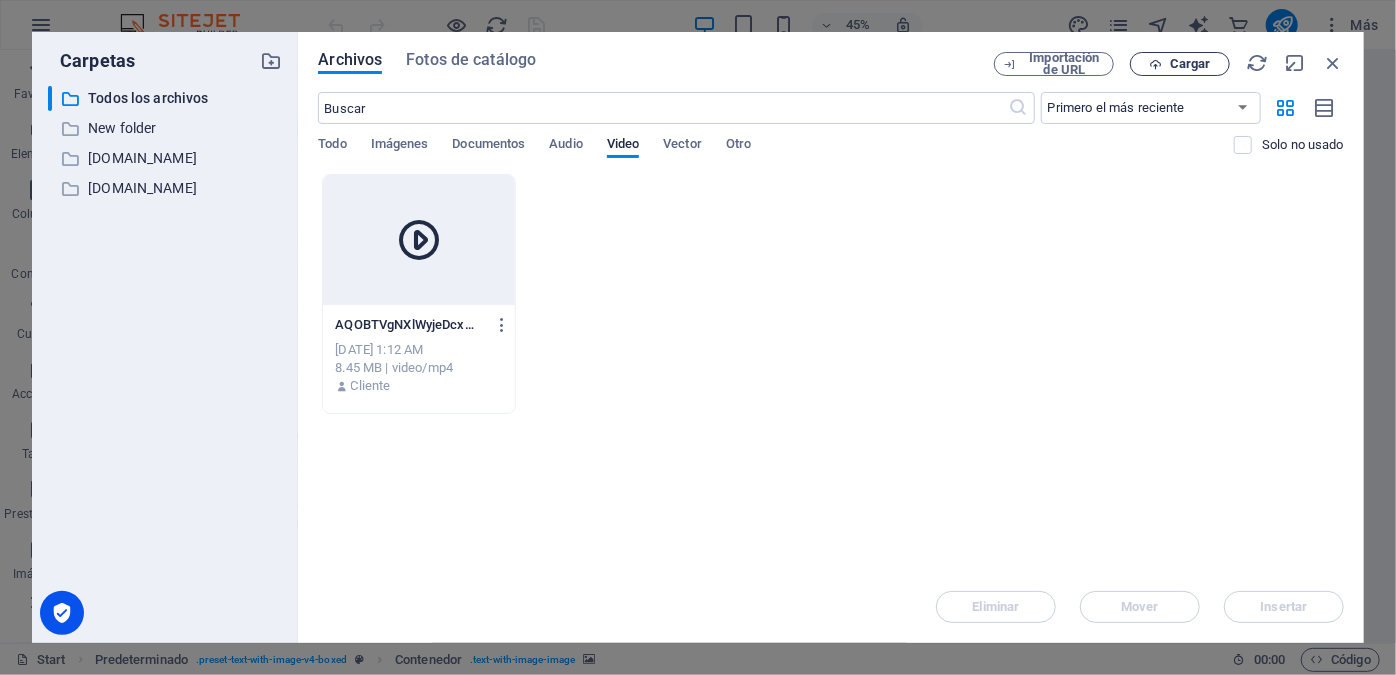 click on "Cargar" at bounding box center [1180, 64] 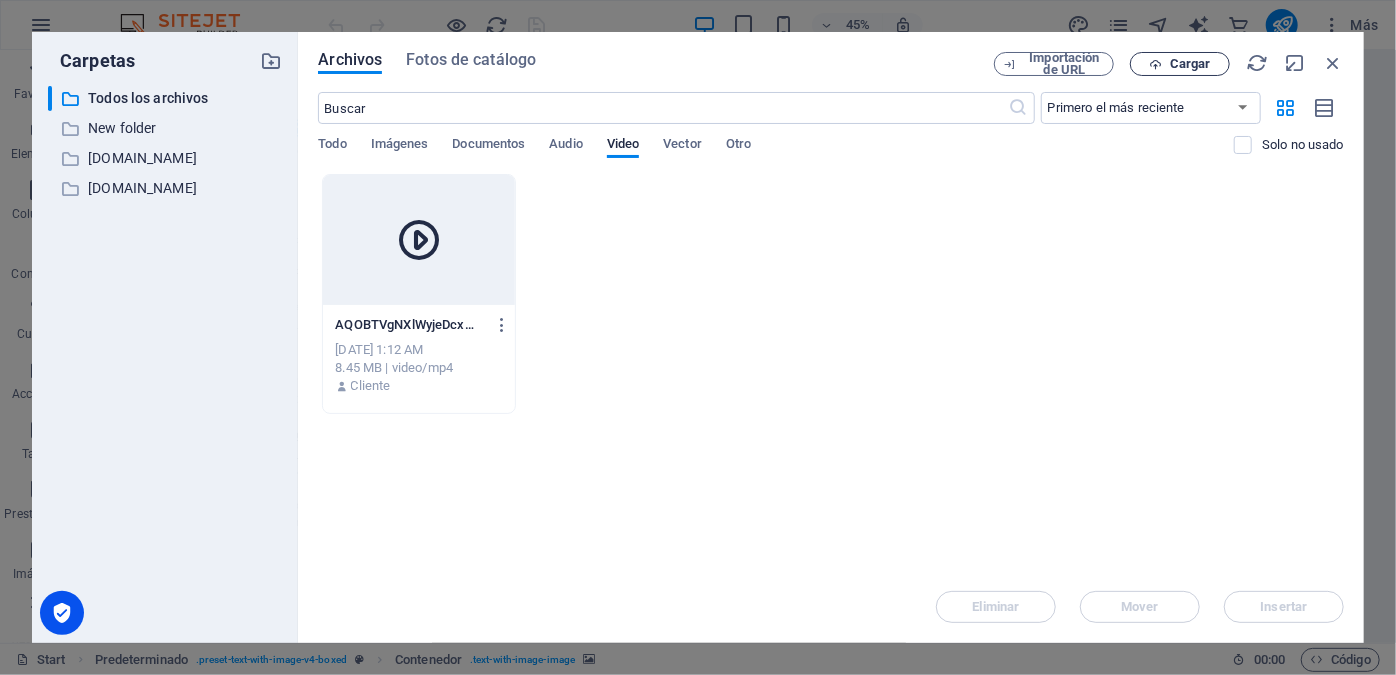click on "Cargar" at bounding box center [1190, 64] 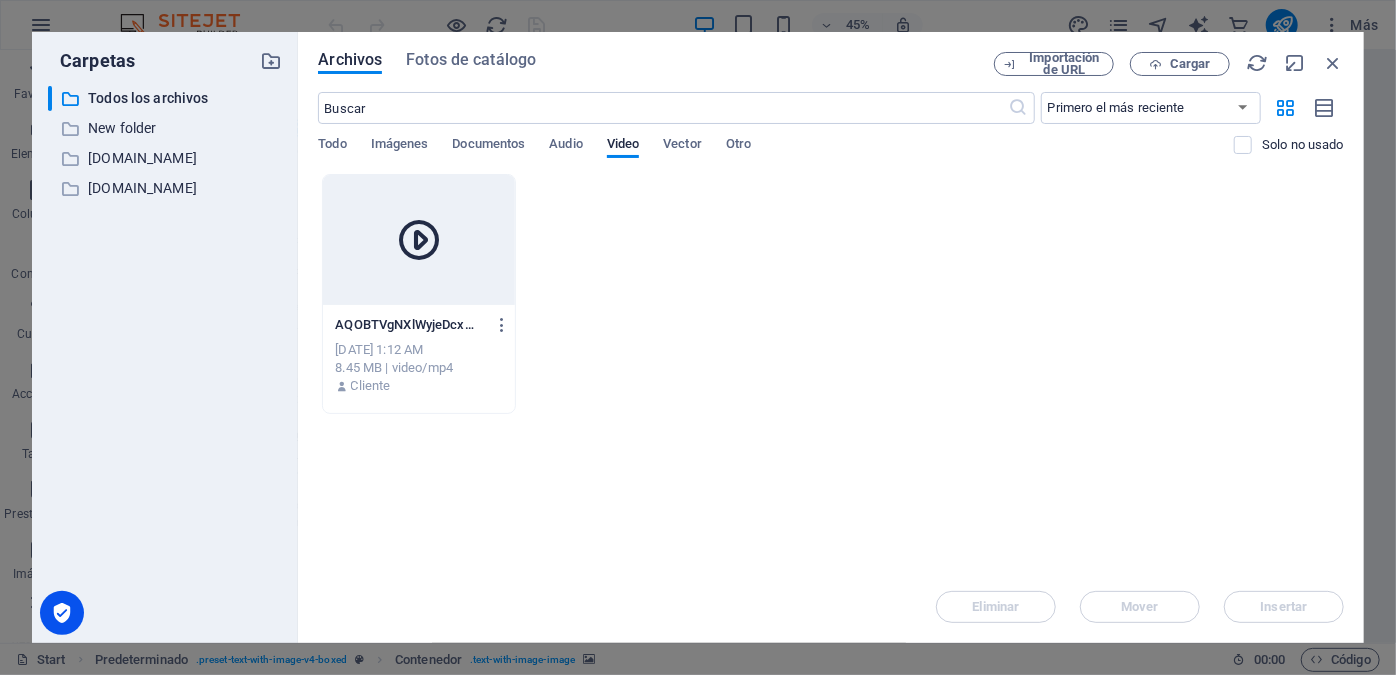 click on "Archivos Fotos de catálogo Importación de URL Cargar ​ Primero el más reciente Primero el más antiguo Nombre (A-Z) Nombre (Z-A) Tamaño (0-9) Tamaño (9-0) Resolución (0-9) Resolución (9-0) Todo Imágenes Documentos Audio Video Vector Otro Solo no usado Arrastra archivos aquí para cargarlos de inmediato AQOBTVgNXlWyjeDcxMXSLNIaQ1H0a-twfVjW5RFppsSK5c-8Txn6Sc4adEZJETH5XMtU05F54dZHMx738odLzKjOX4fGyl7godAmOb4PdxjOfw1-ySymcApjp5wBI7XMkCbuOg.mp4 AQOBTVgNXlWyjeDcxMXSLNIaQ1H0a-twfVjW5RFppsSK5c-8Txn6Sc4adEZJETH5XMtU05F54dZHMx738odLzKjOX4fGyl7godAmOb4PdxjOfw1-ySymcApjp5wBI7XMkCbuOg.mp4 [DATE] 1:12 AM 8.45 MB | video/mp4 Cliente Eliminar Mover Insertar" at bounding box center (831, 337) 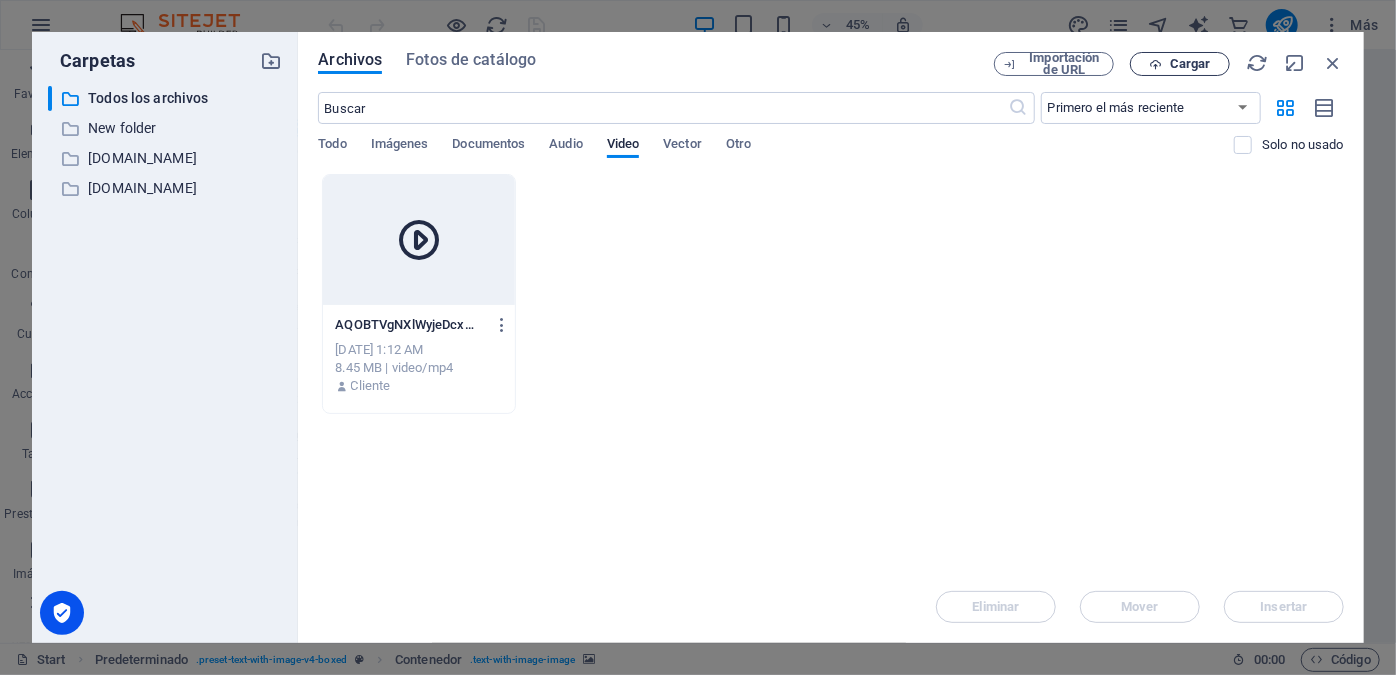 click on "Cargar" at bounding box center (1180, 64) 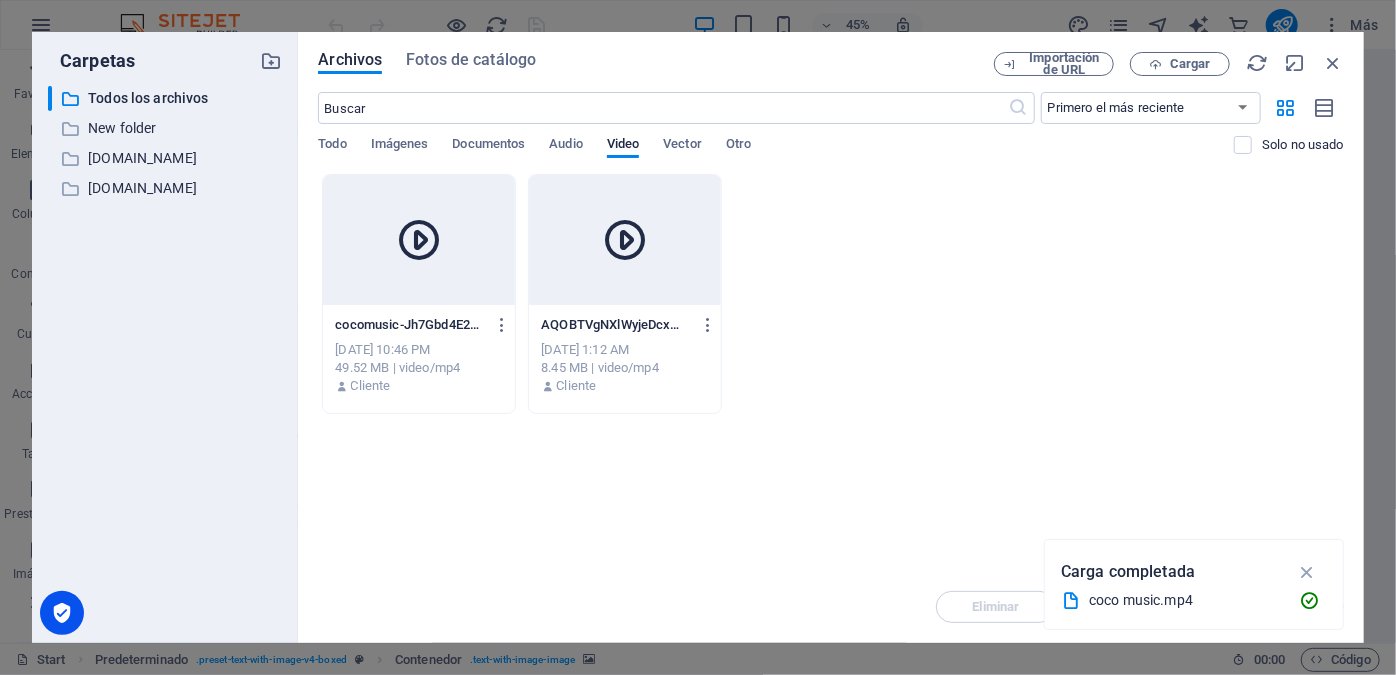 click at bounding box center [625, 240] 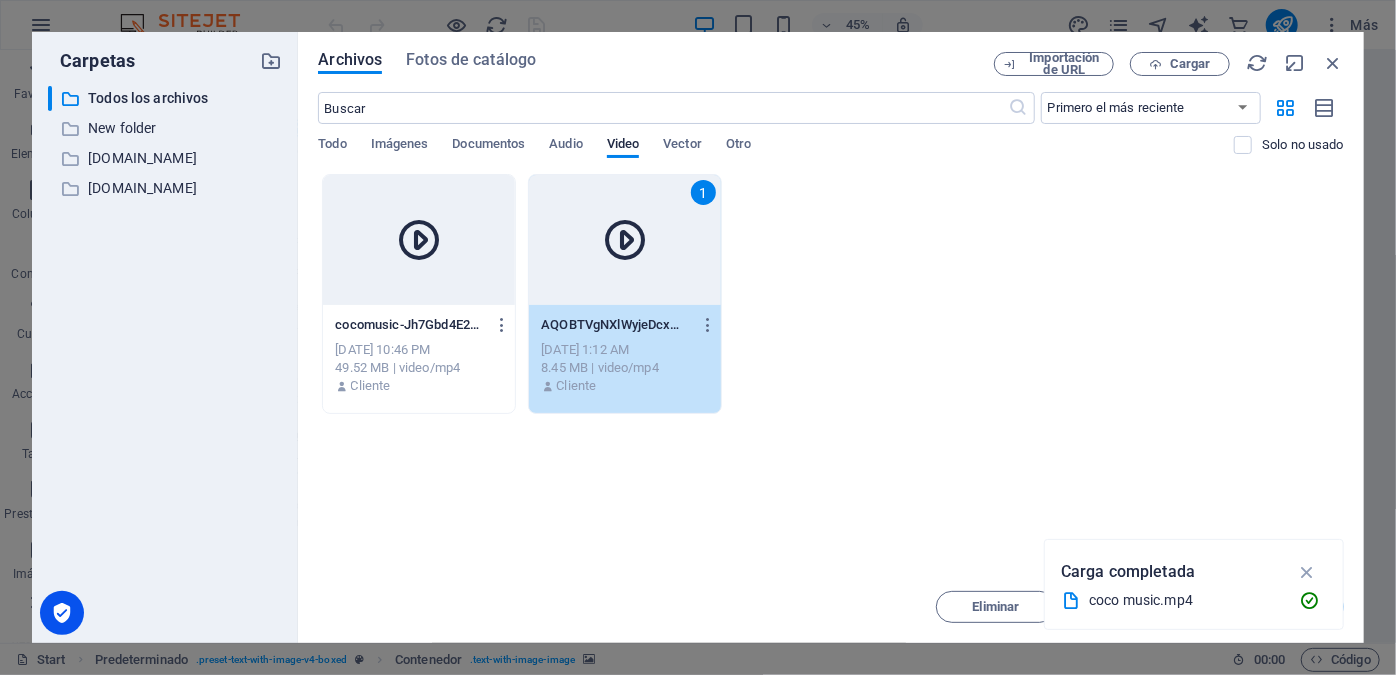 click at bounding box center [419, 240] 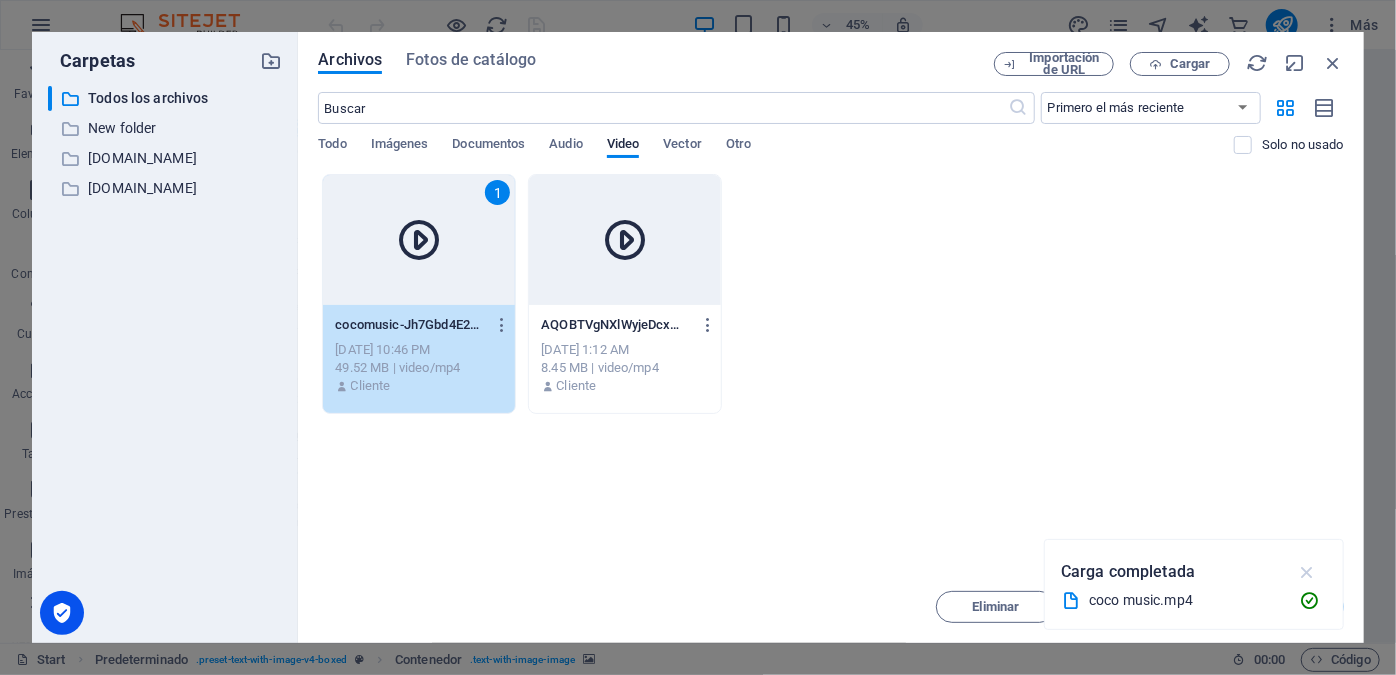 click at bounding box center (1307, 572) 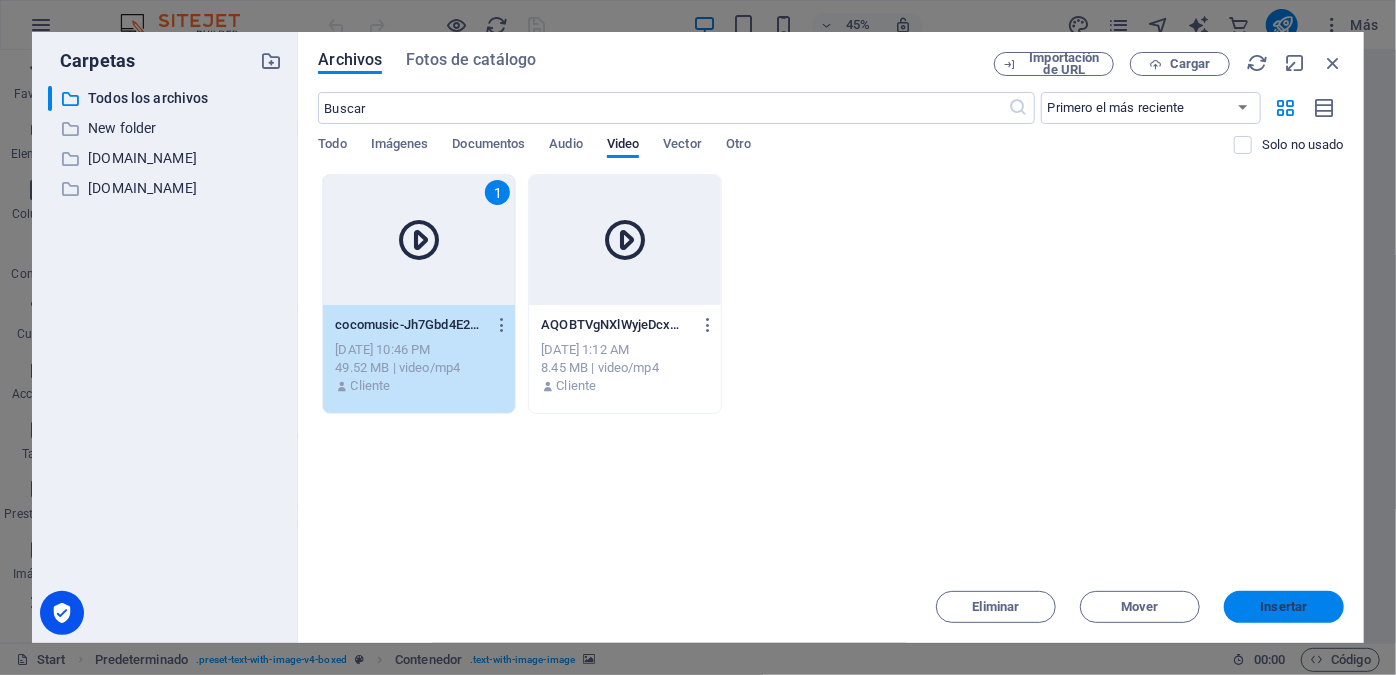 click on "Insertar" at bounding box center (1284, 607) 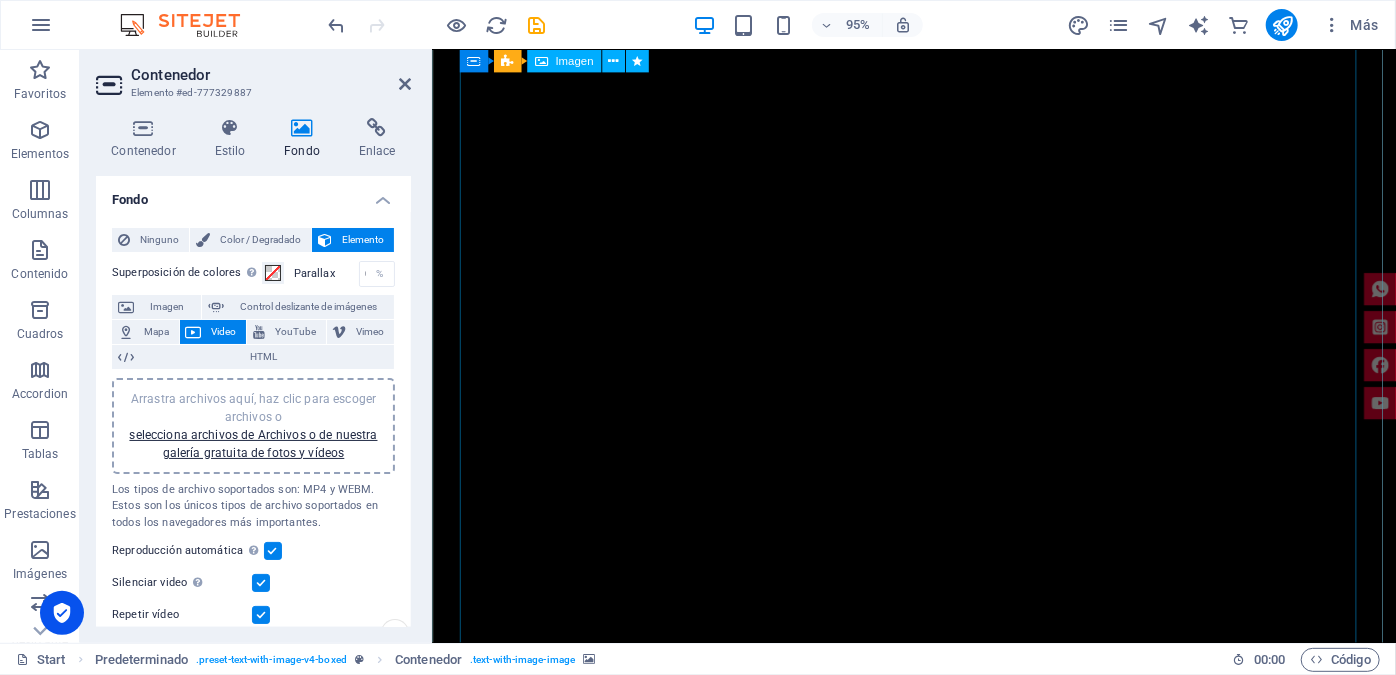 scroll, scrollTop: 363, scrollLeft: 0, axis: vertical 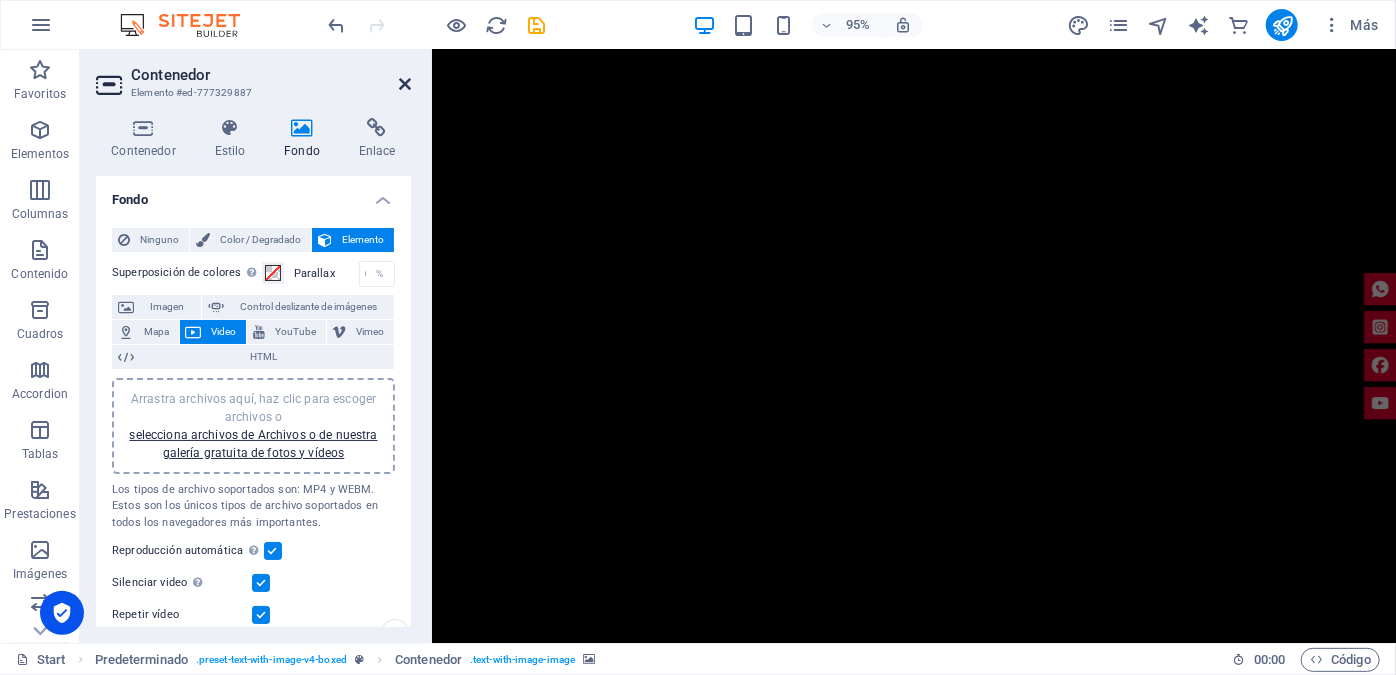click at bounding box center (405, 84) 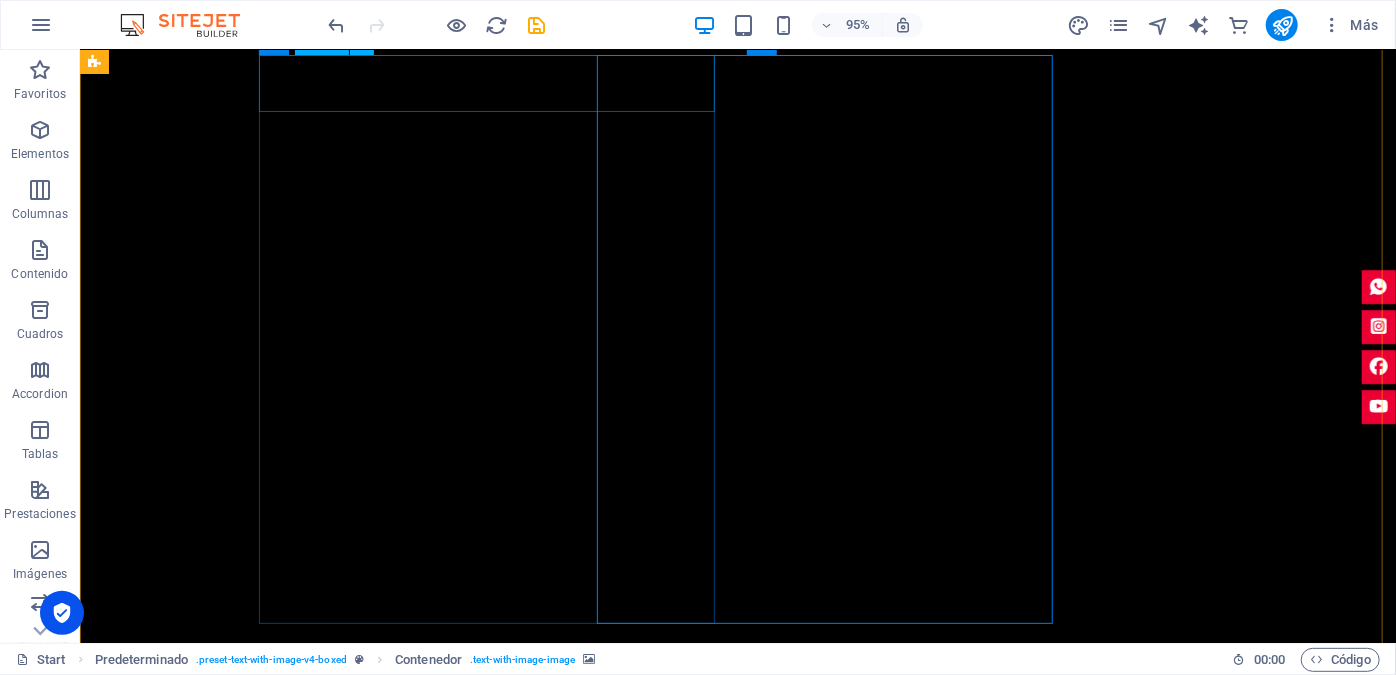 scroll, scrollTop: 1302, scrollLeft: 0, axis: vertical 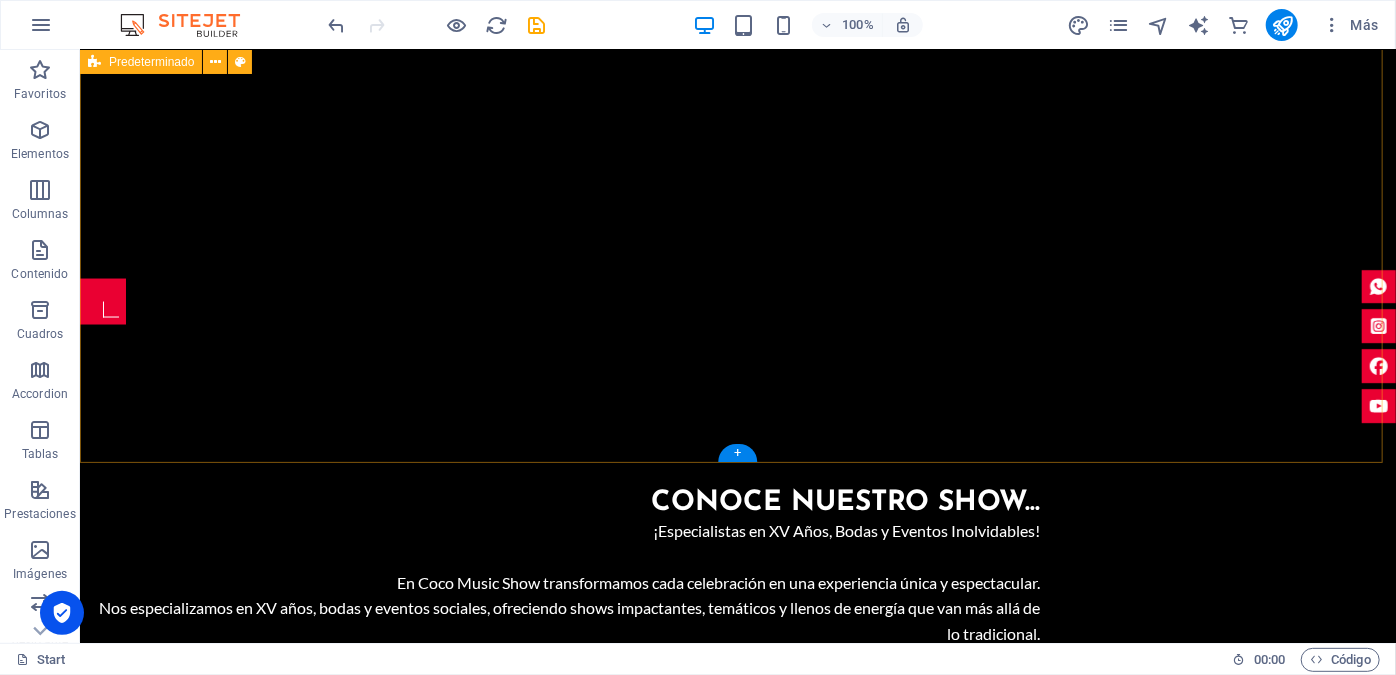 click at bounding box center (567, 1228) 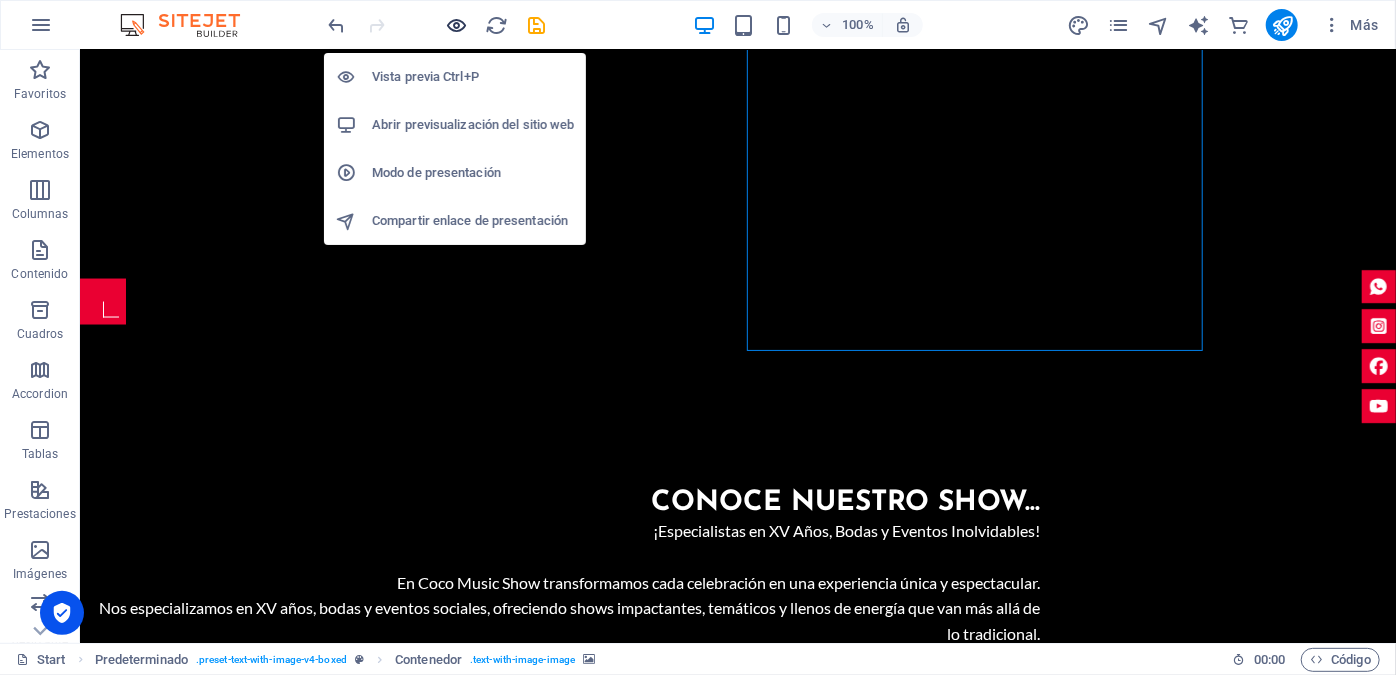 click at bounding box center [457, 25] 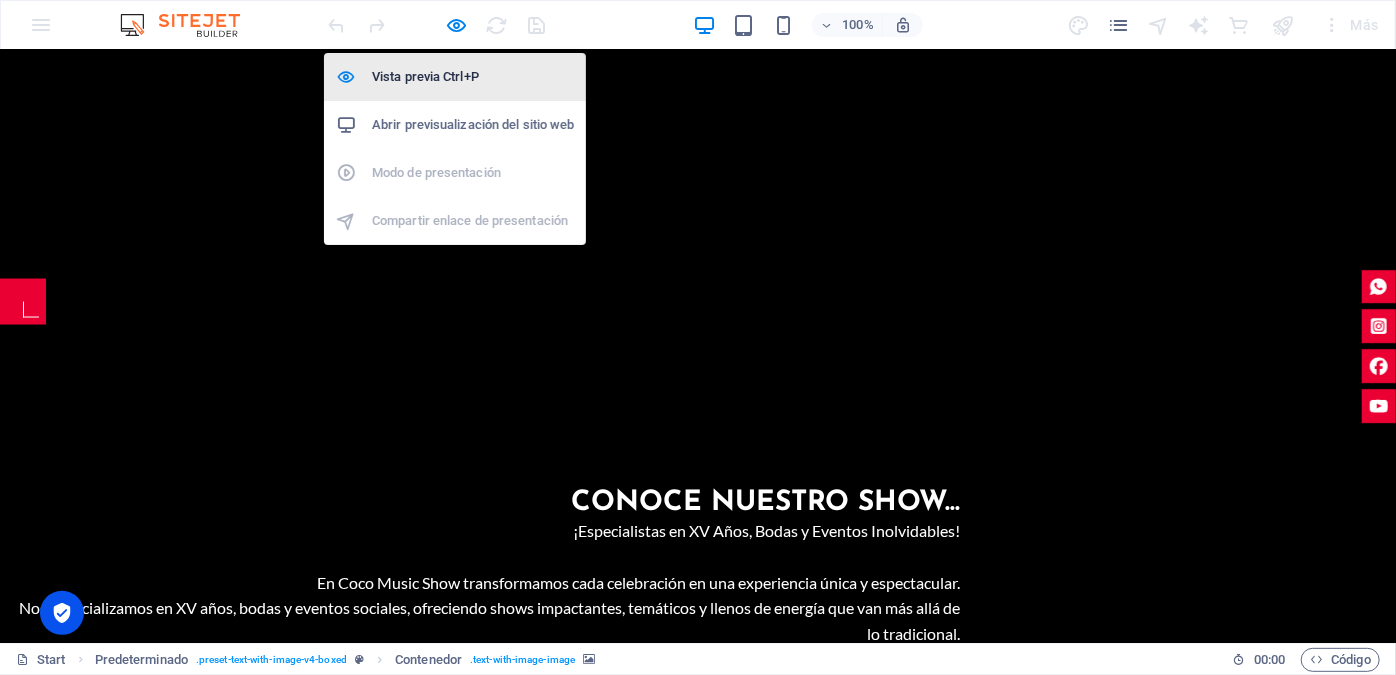 click on "Vista previa Ctrl+P" at bounding box center [473, 77] 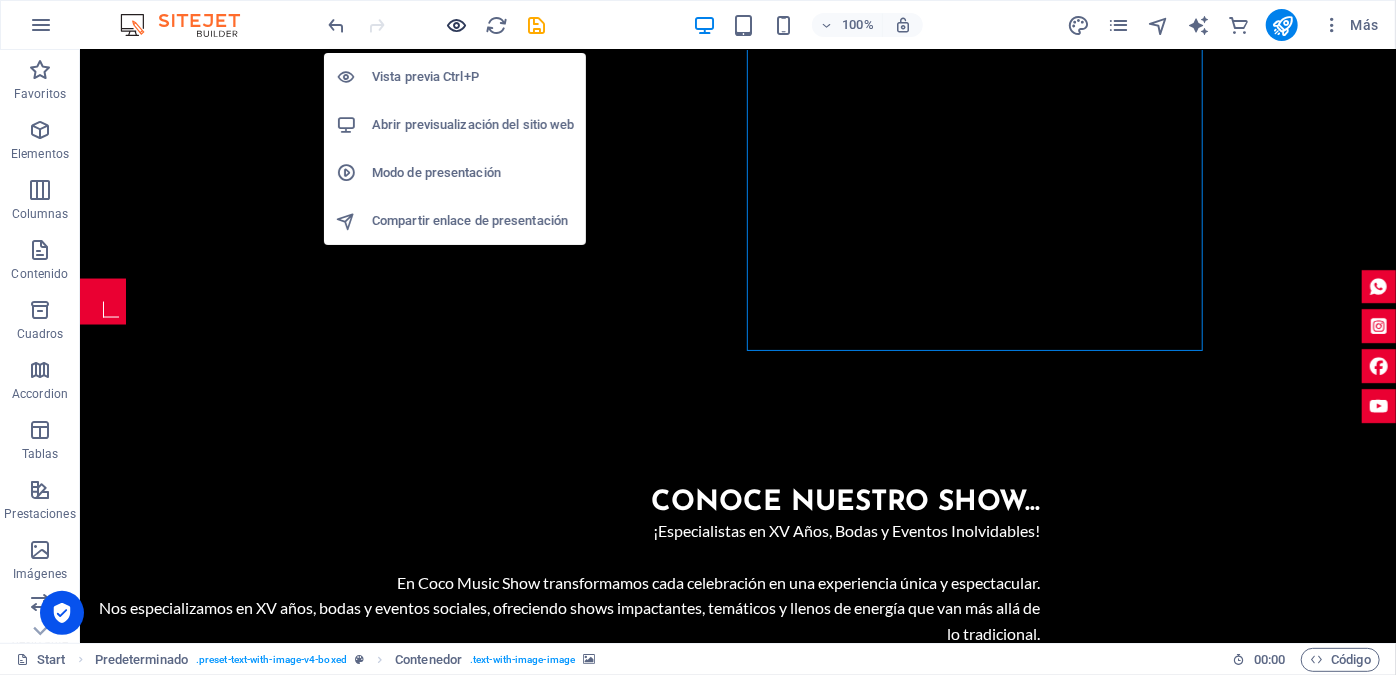 click at bounding box center [457, 25] 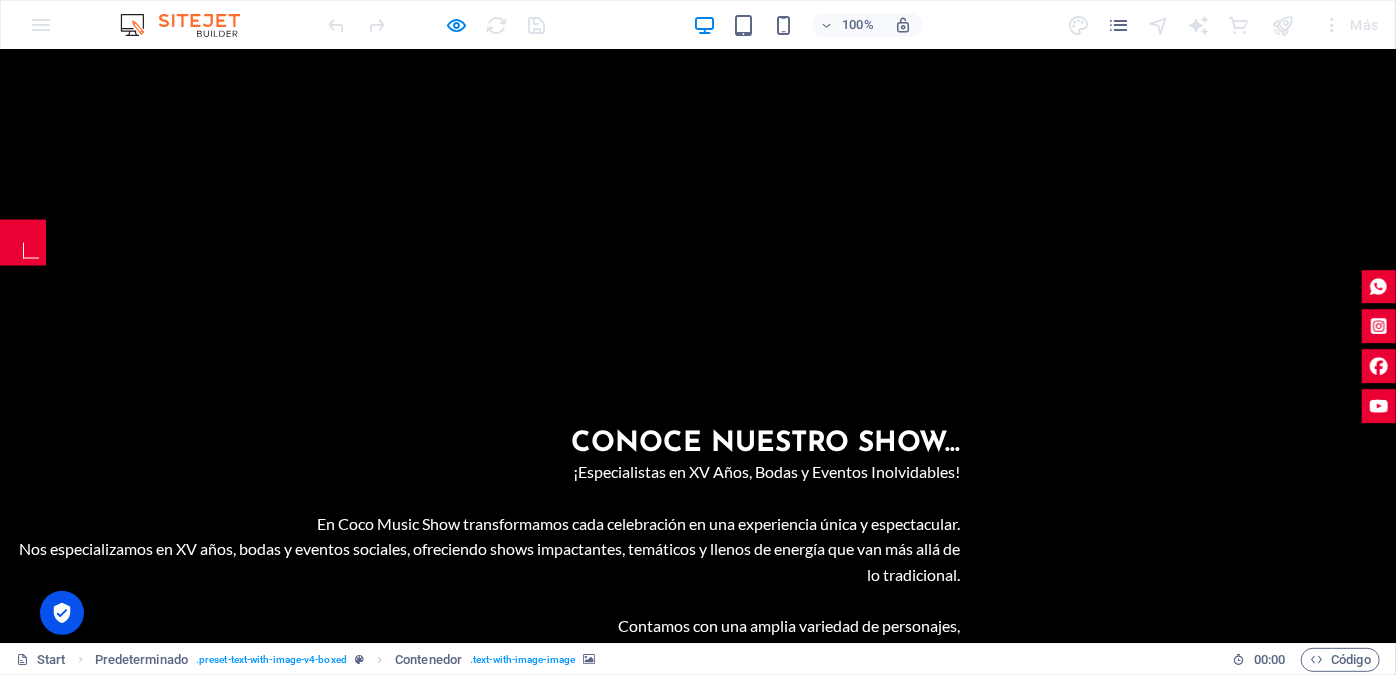scroll, scrollTop: 1757, scrollLeft: 0, axis: vertical 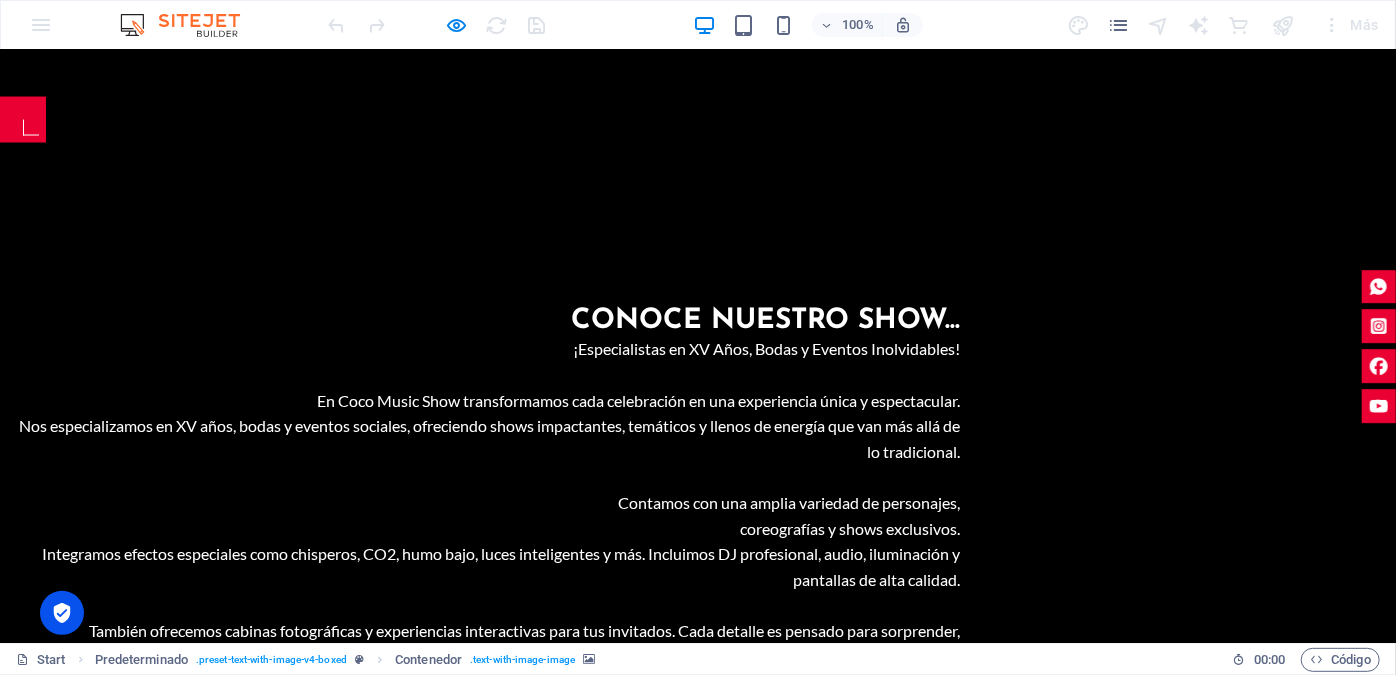 click at bounding box center (488, 1046) 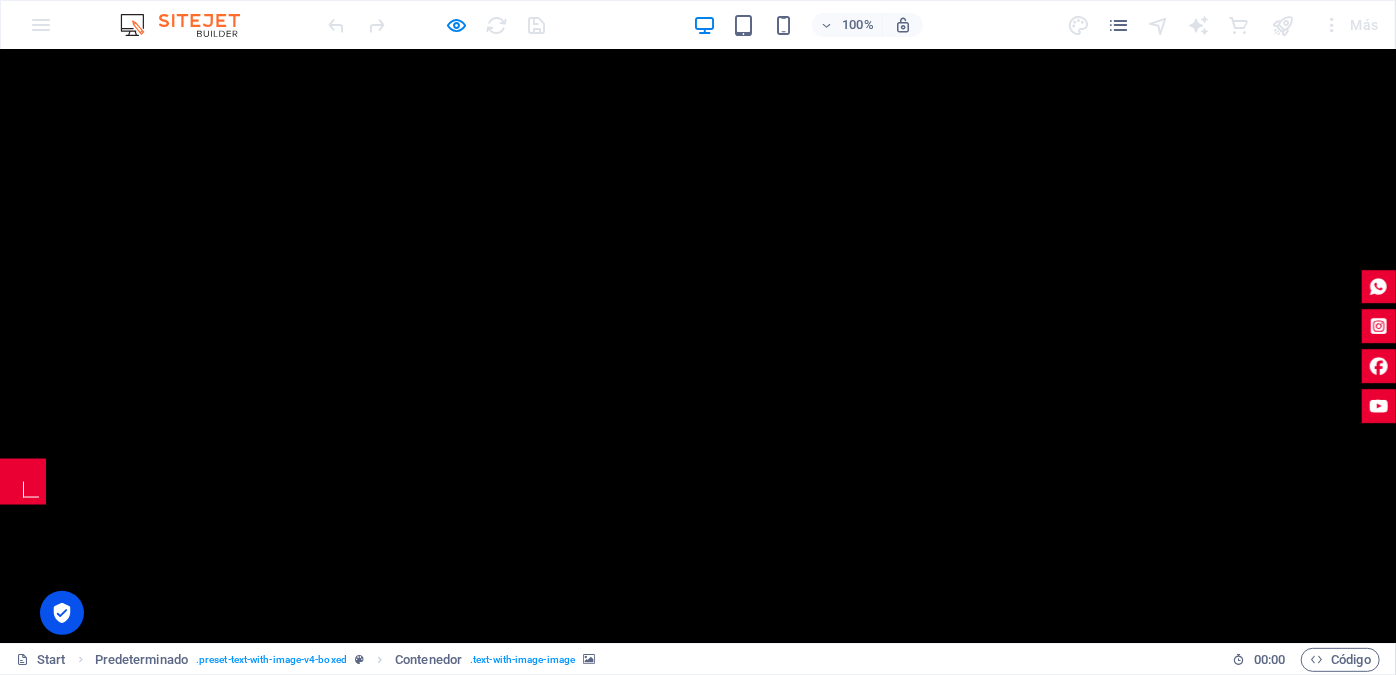 scroll, scrollTop: 1393, scrollLeft: 0, axis: vertical 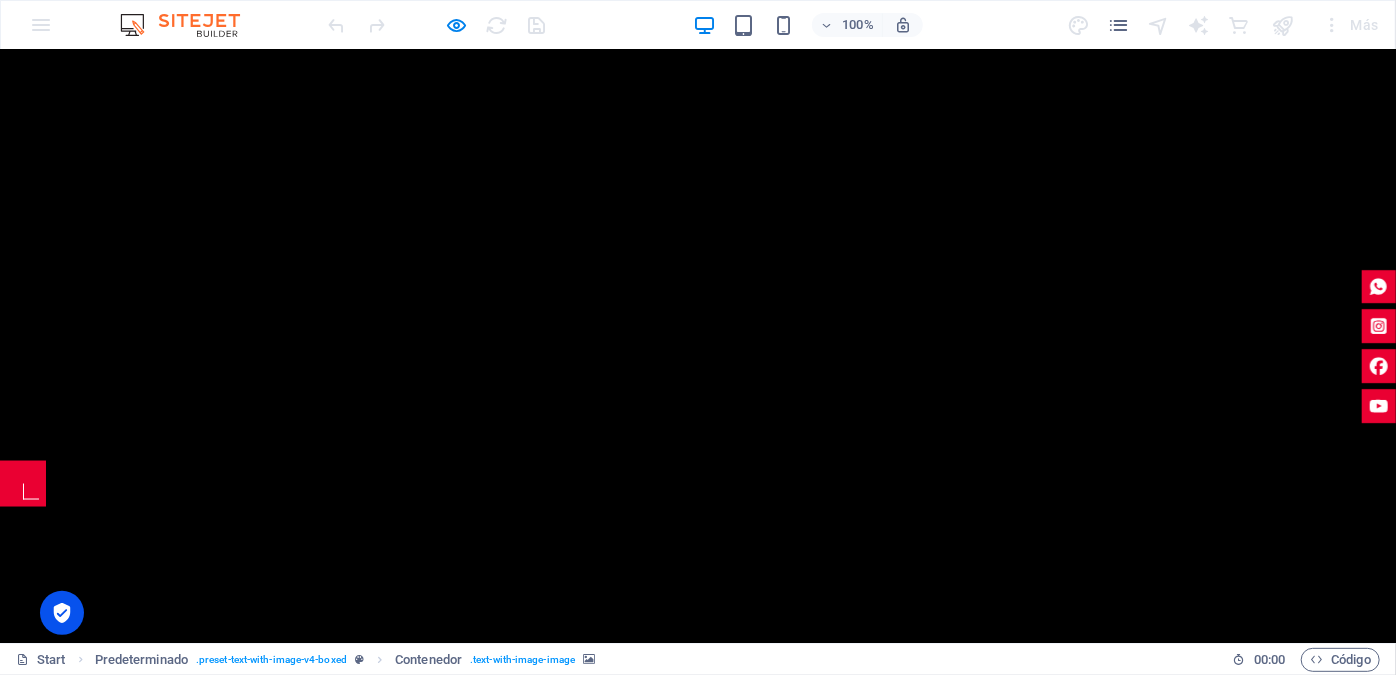 click at bounding box center (488, 1410) 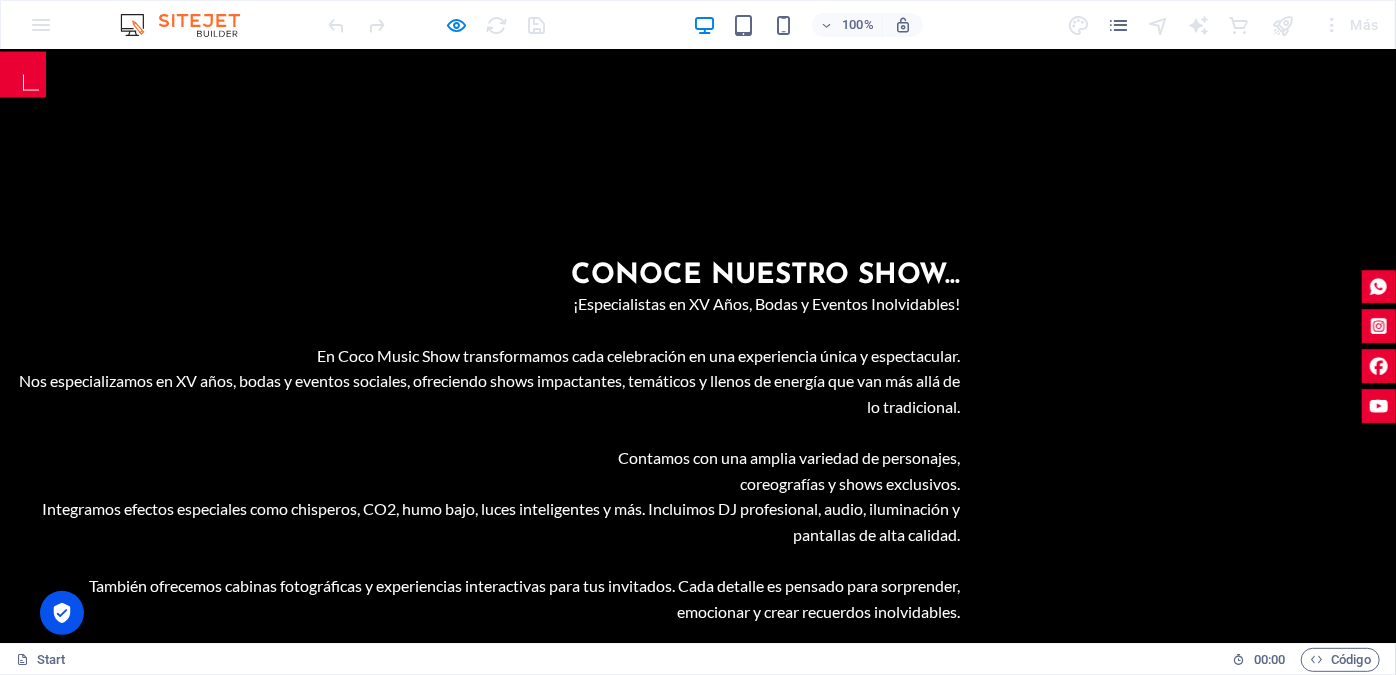 scroll, scrollTop: 1840, scrollLeft: 0, axis: vertical 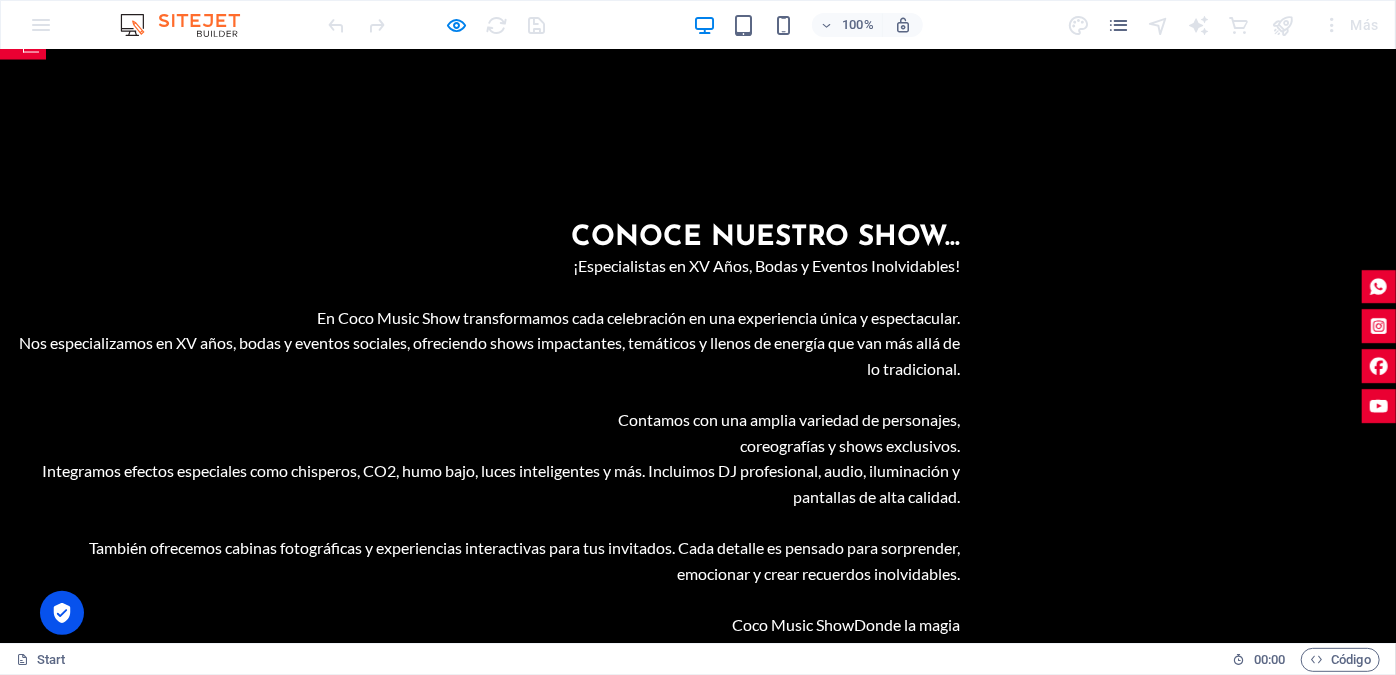 click on "55" at bounding box center (338, 2692) 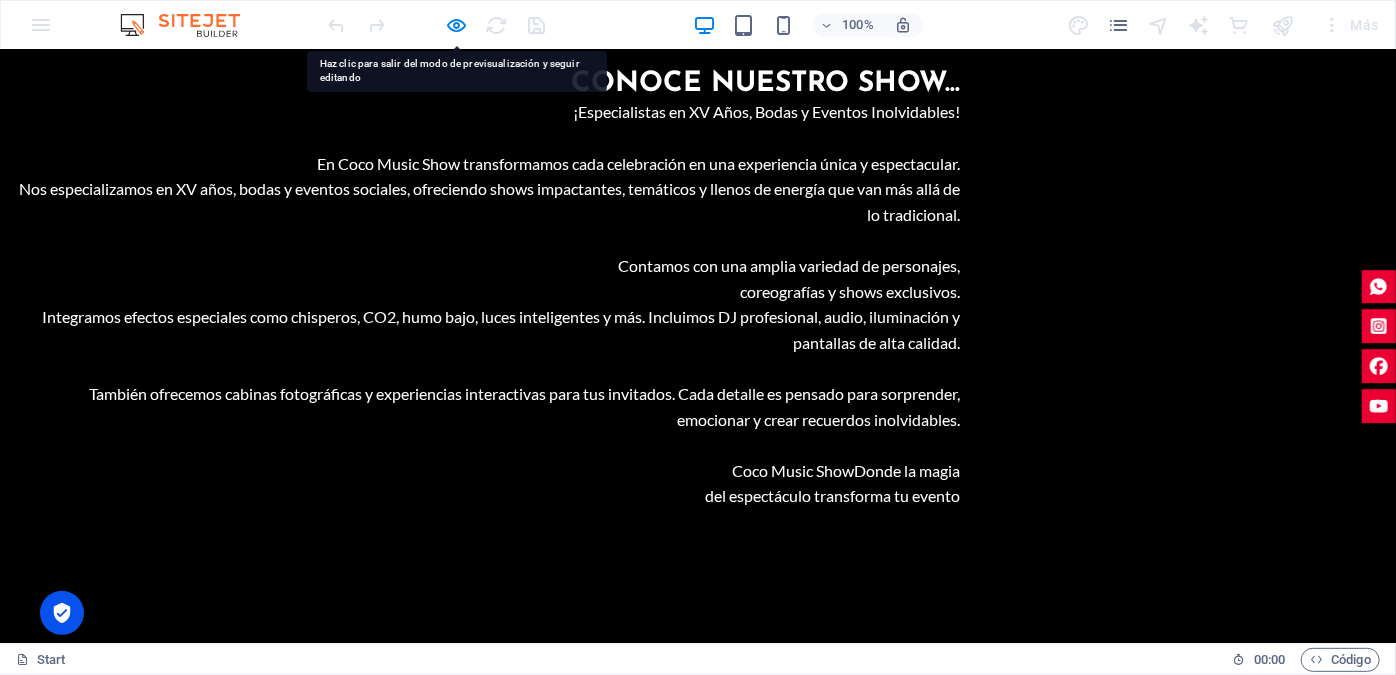 scroll, scrollTop: 2022, scrollLeft: 0, axis: vertical 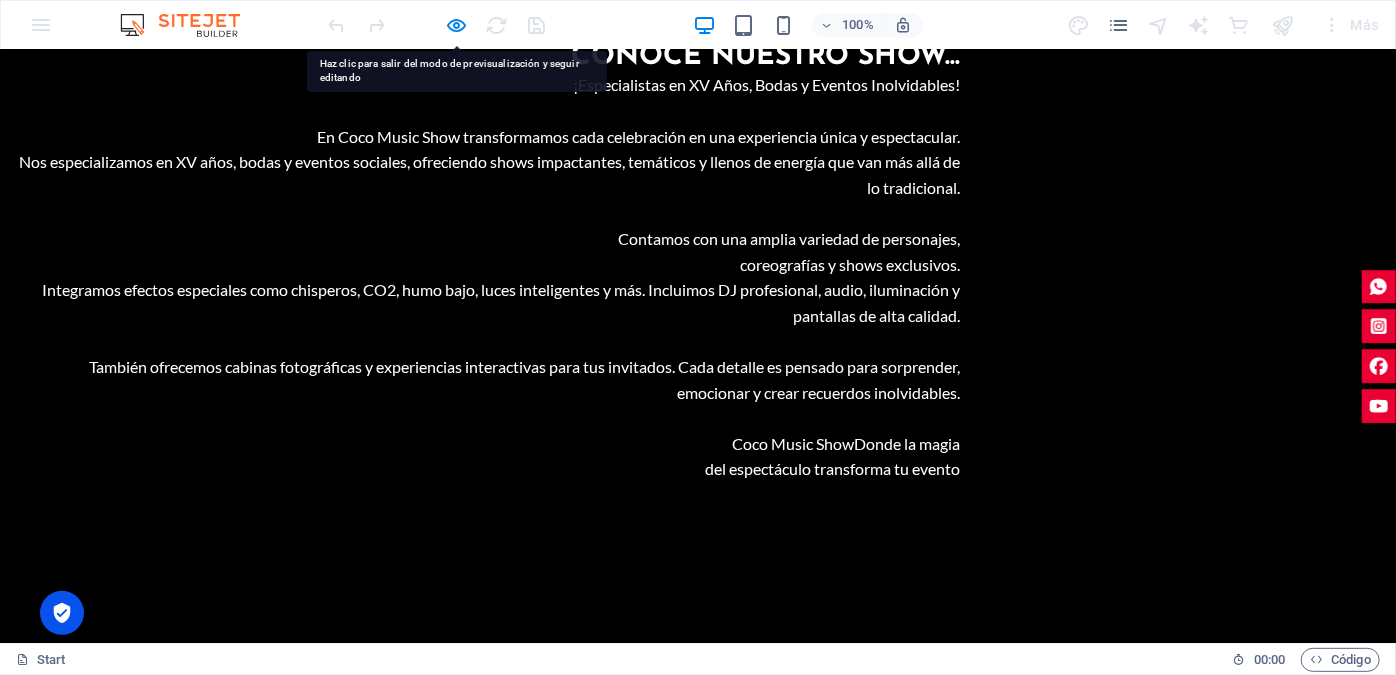 click on "943 Days" at bounding box center [338, 2084] 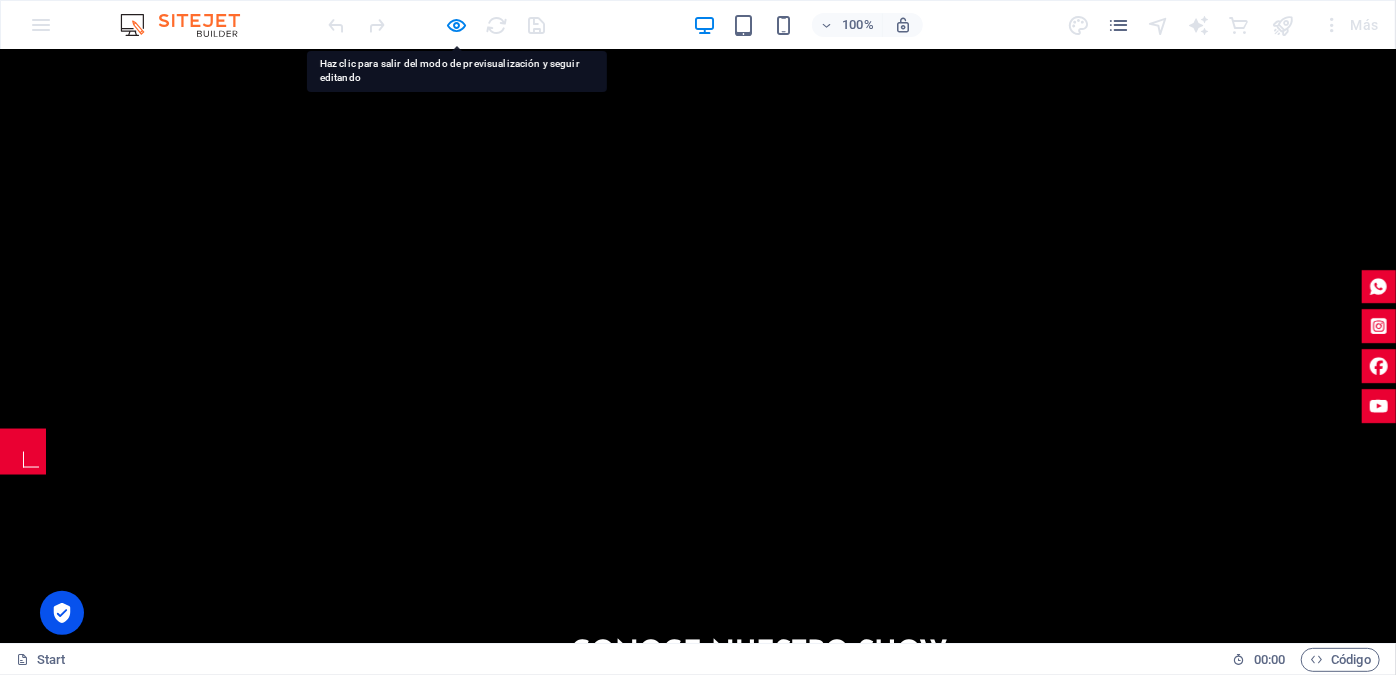 scroll, scrollTop: 1204, scrollLeft: 0, axis: vertical 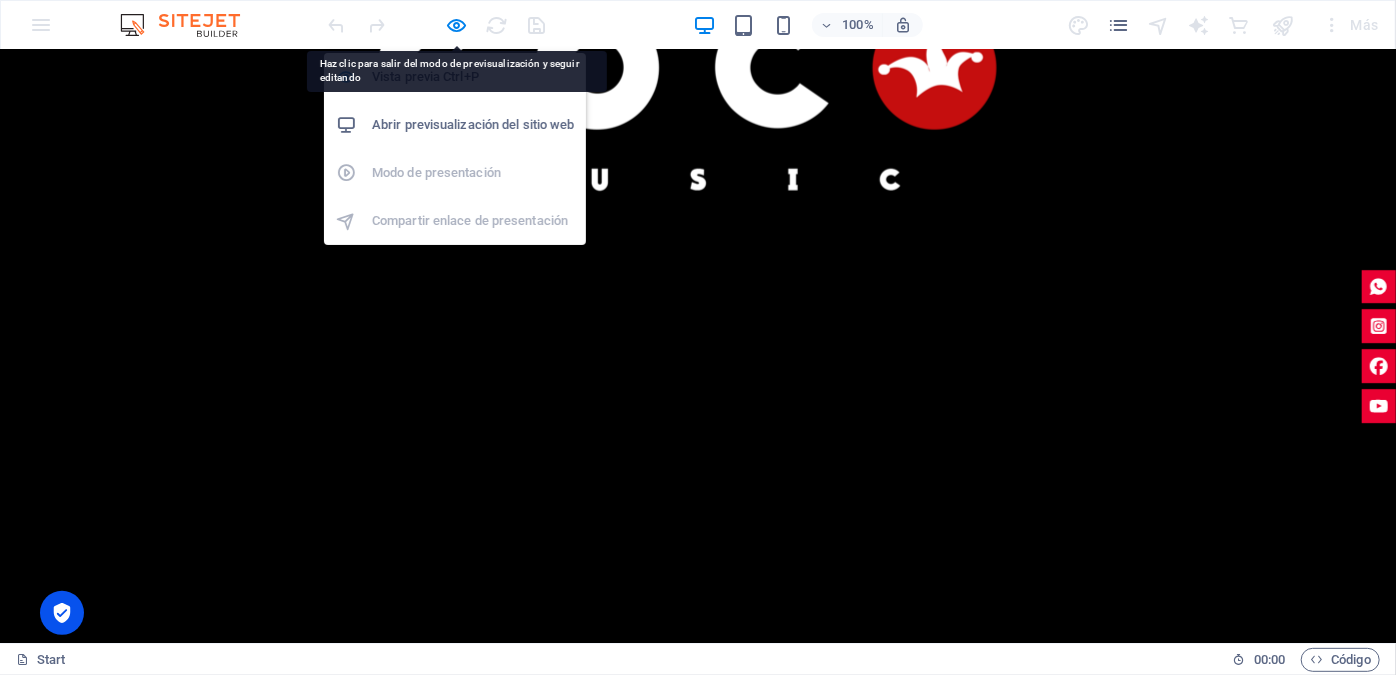 click on "Abrir previsualización del sitio web" at bounding box center [473, 125] 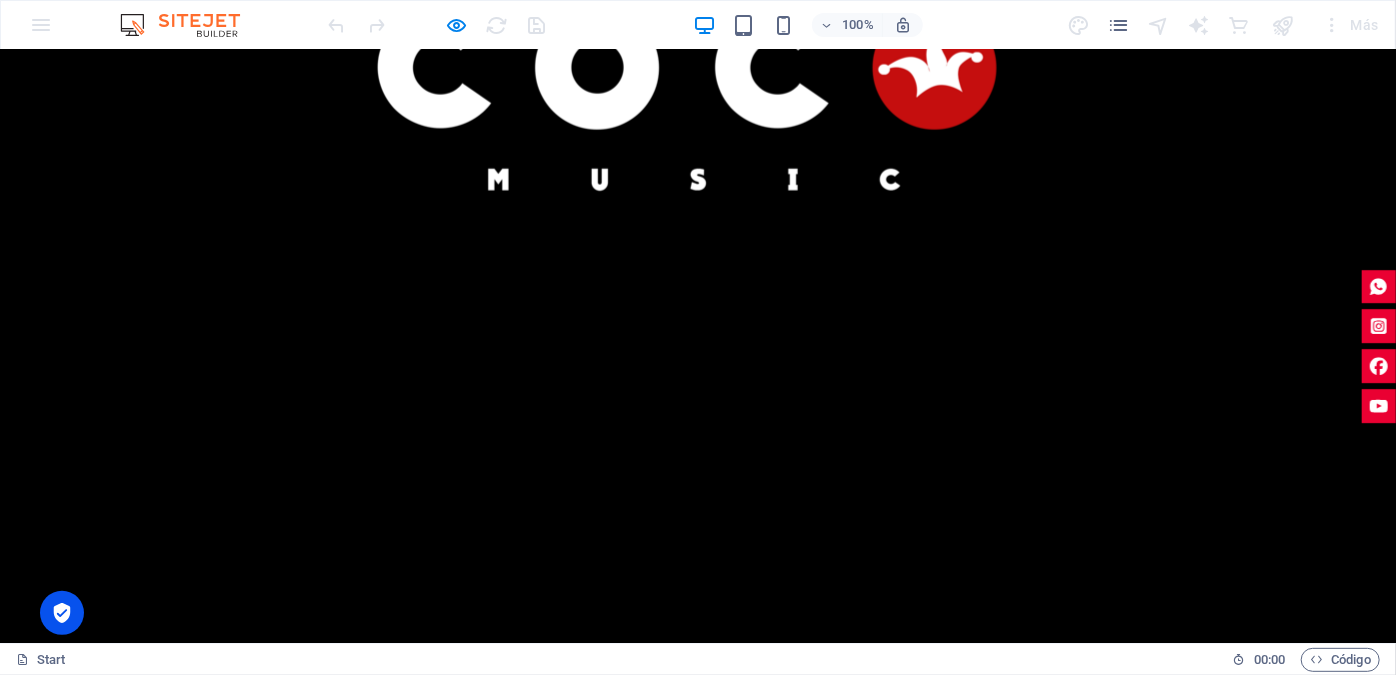 click at bounding box center (488, 1599) 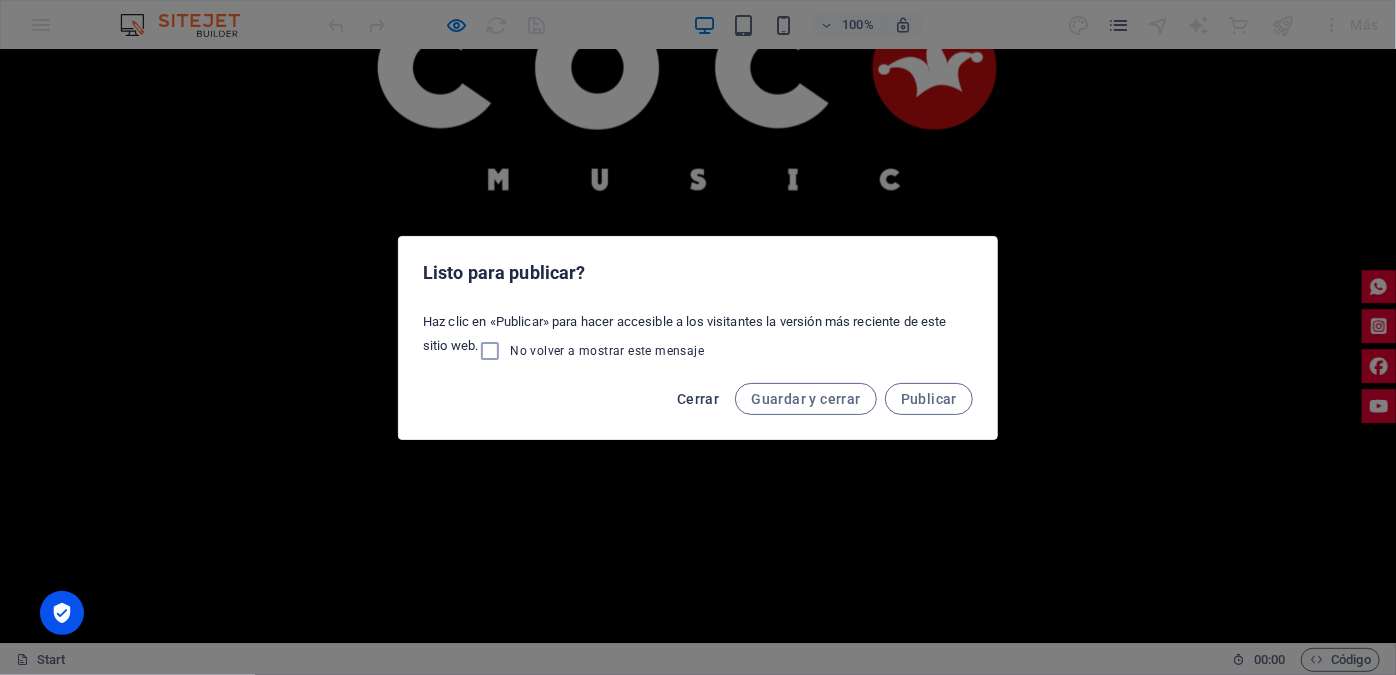 click on "Cerrar" at bounding box center (698, 399) 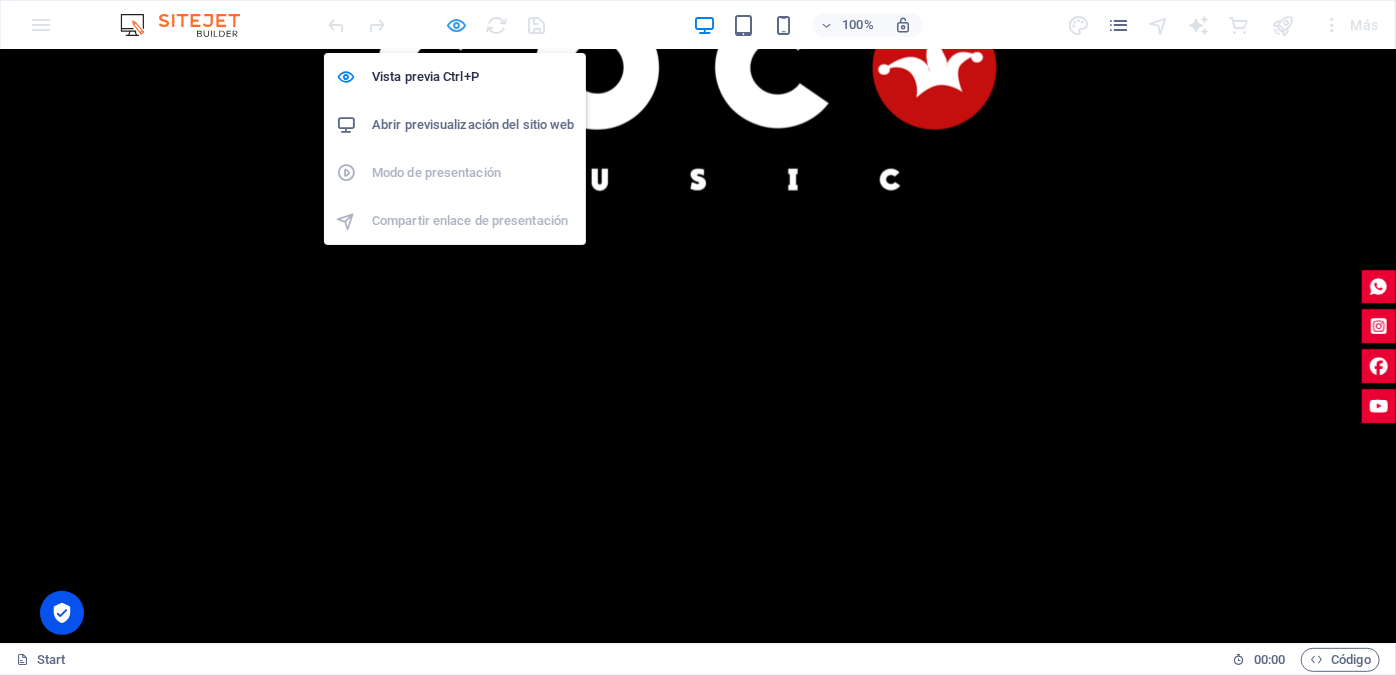 click at bounding box center [457, 25] 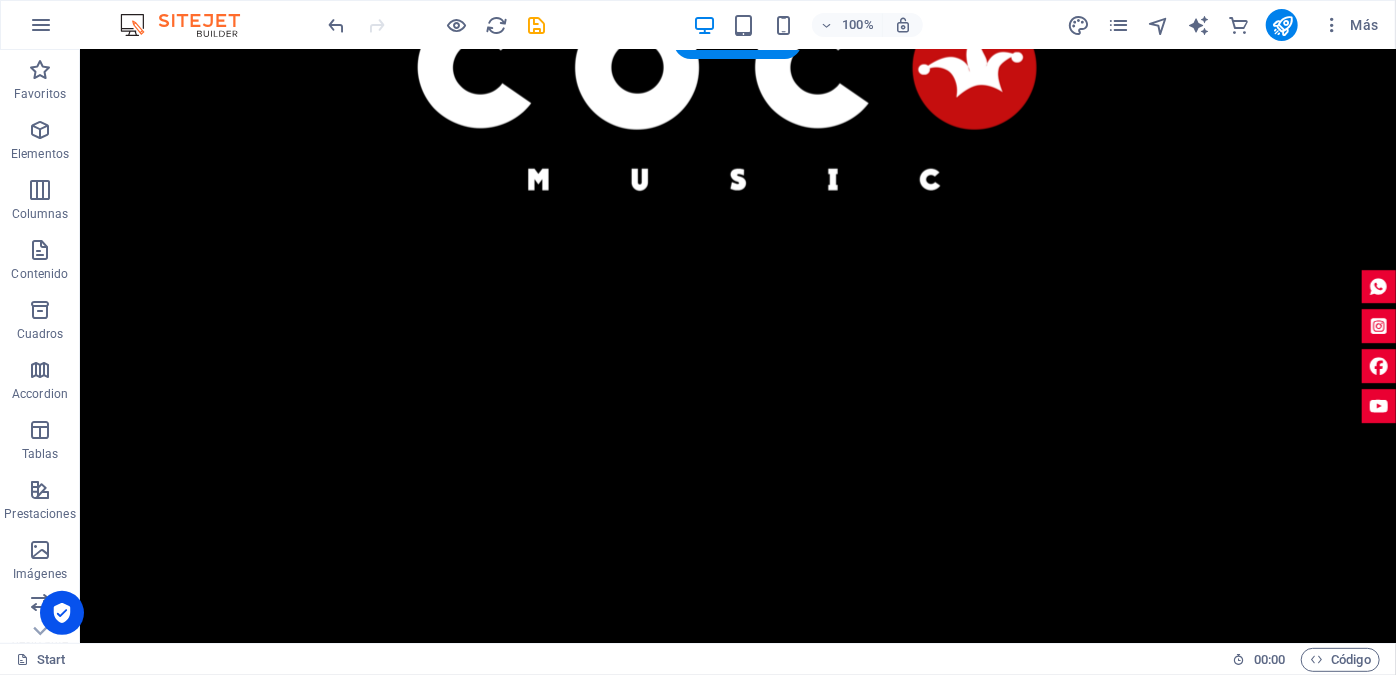 click at bounding box center (567, 1599) 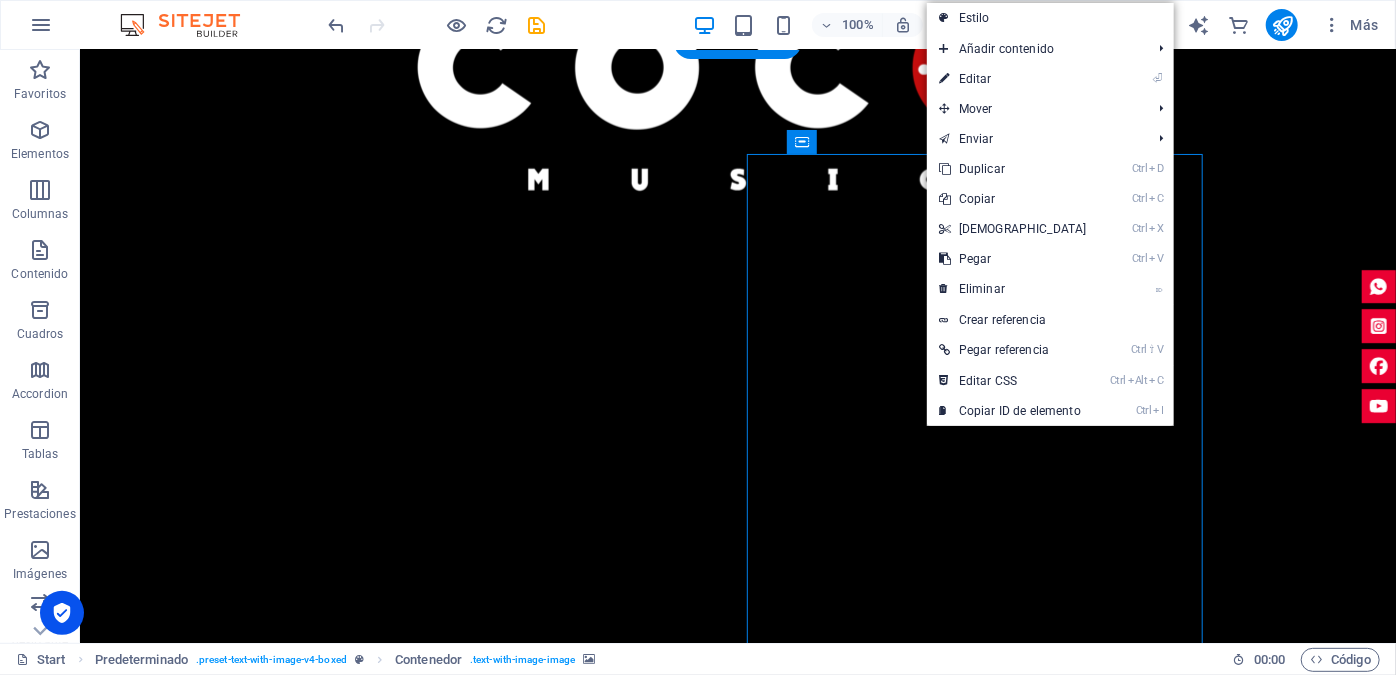 click at bounding box center [567, 1599] 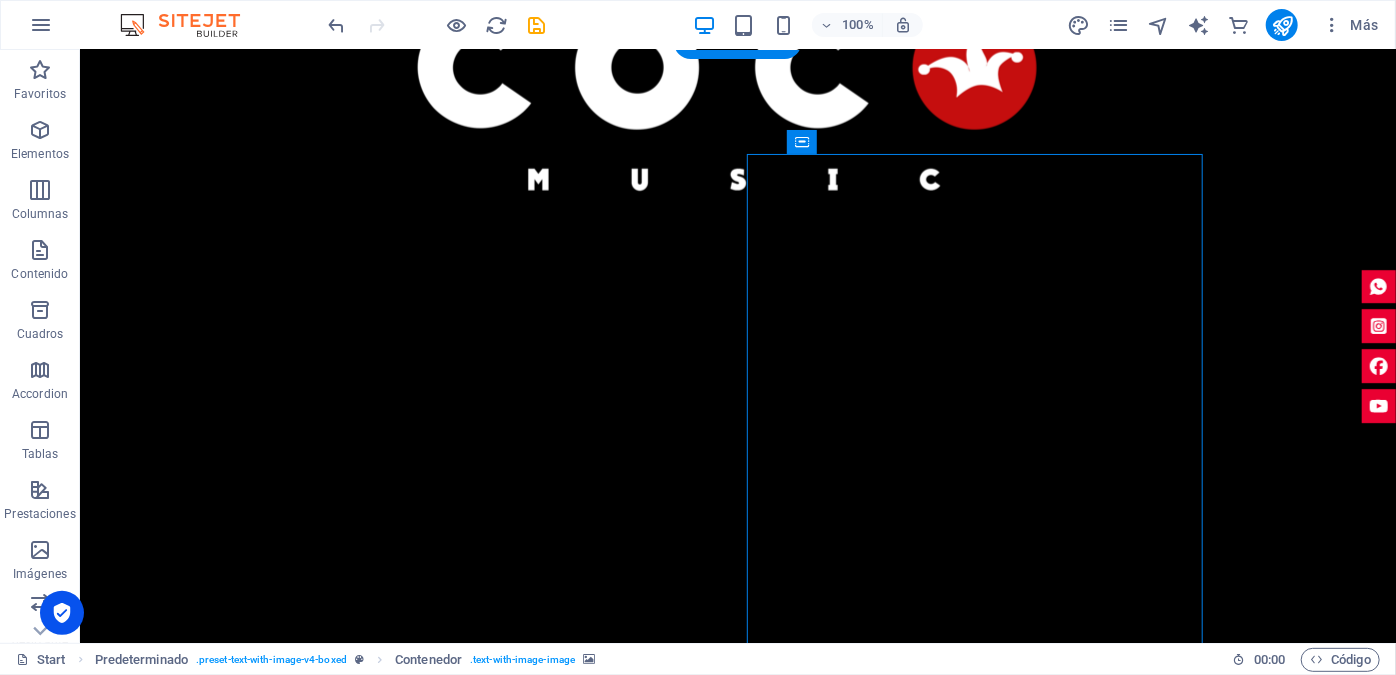 click at bounding box center (567, 1599) 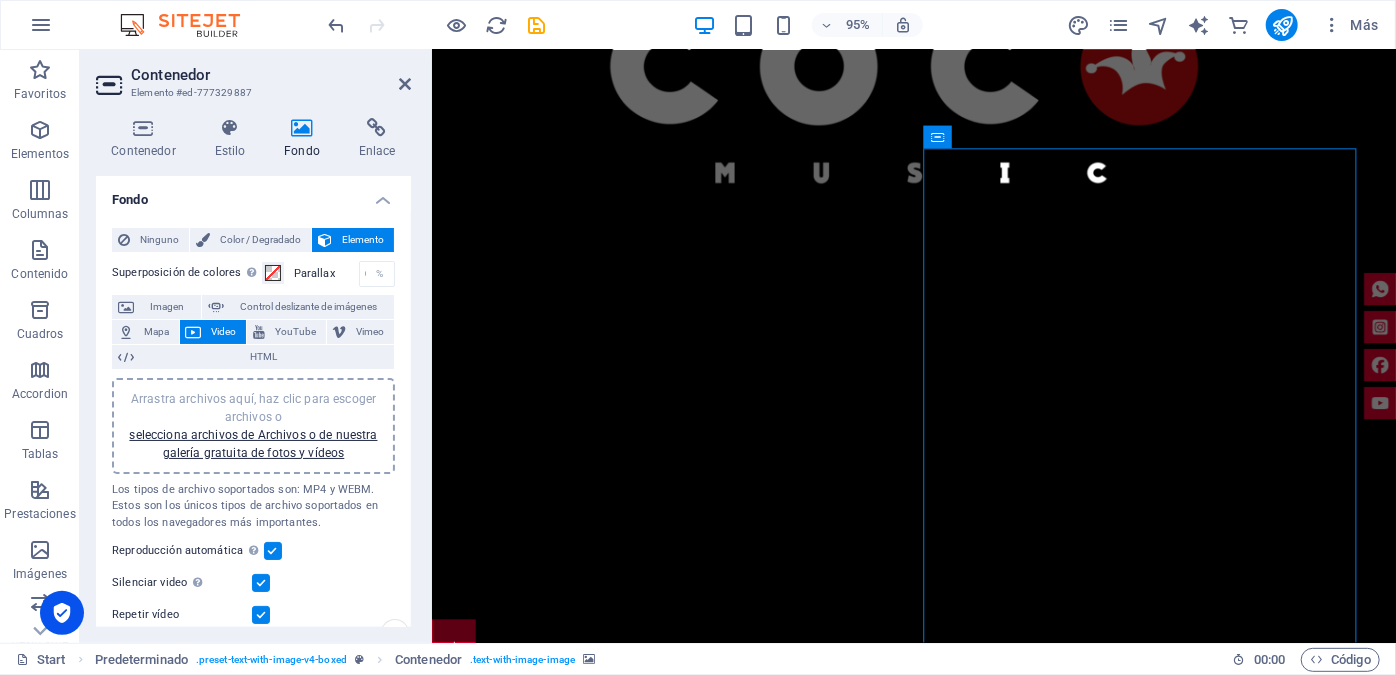 click at bounding box center (261, 583) 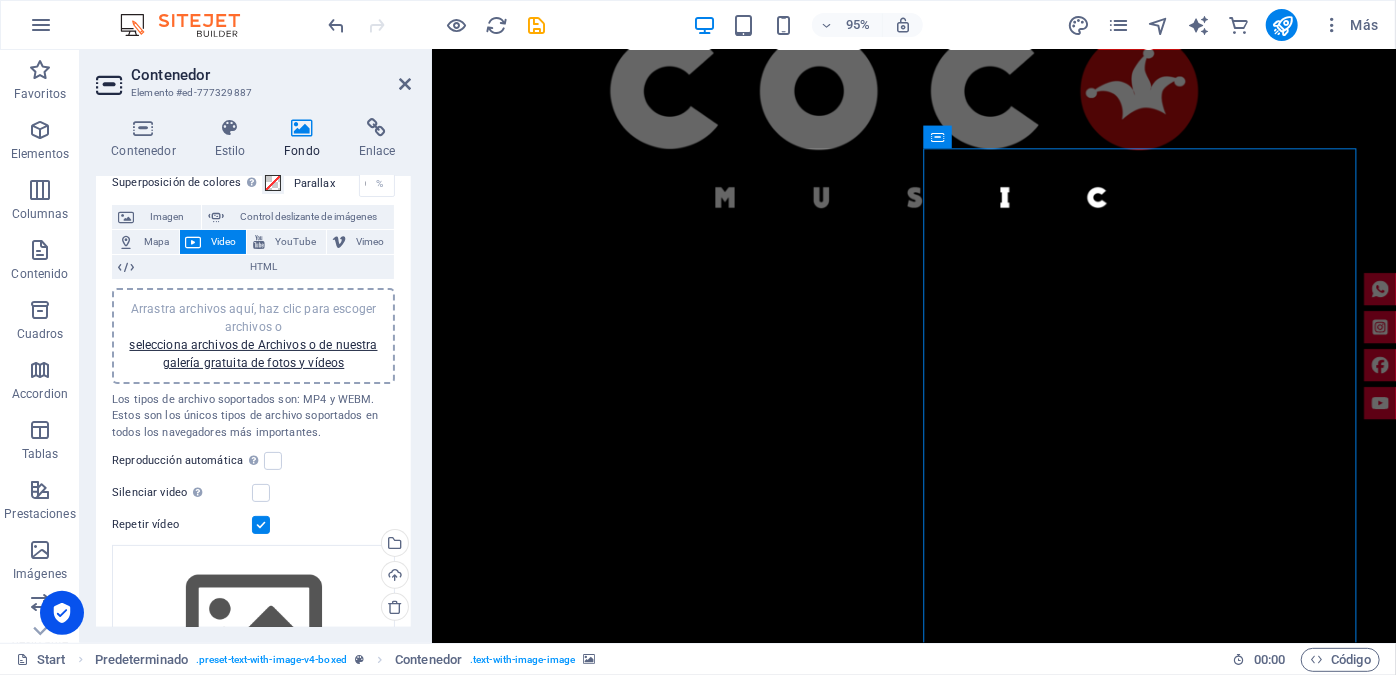 scroll, scrollTop: 241, scrollLeft: 0, axis: vertical 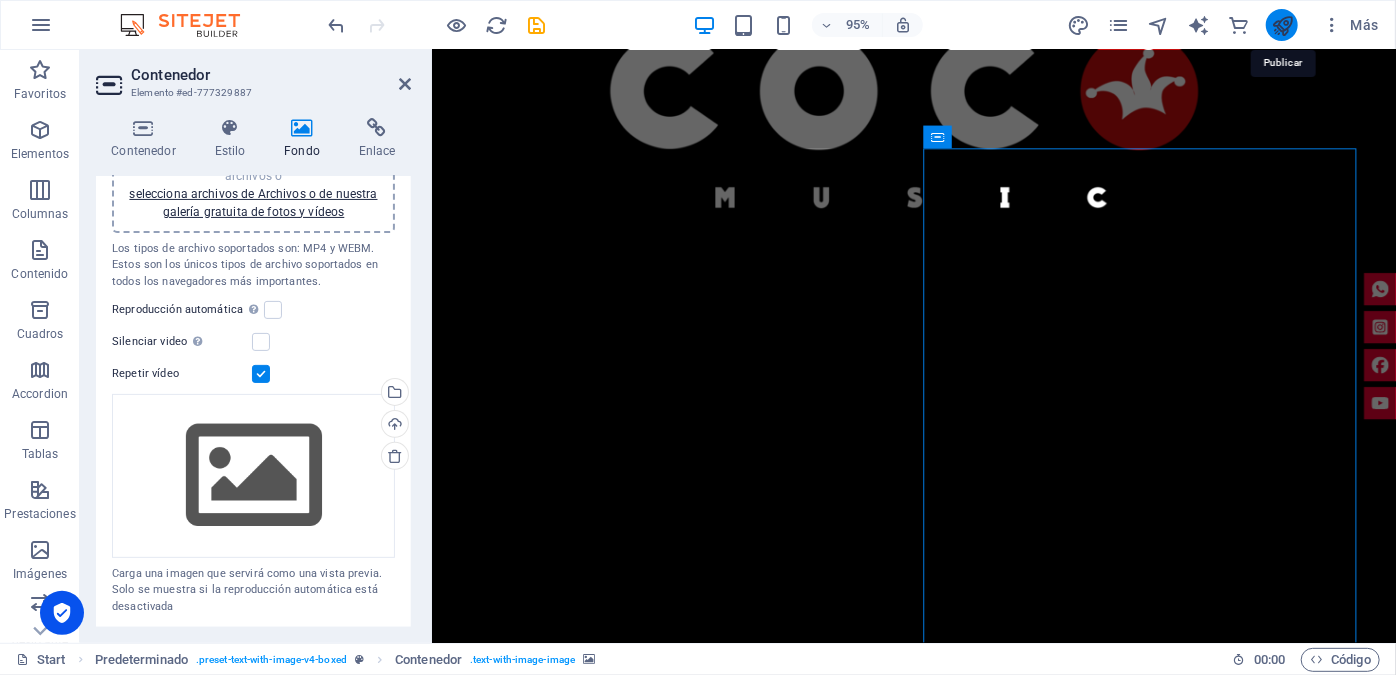click at bounding box center [1282, 25] 